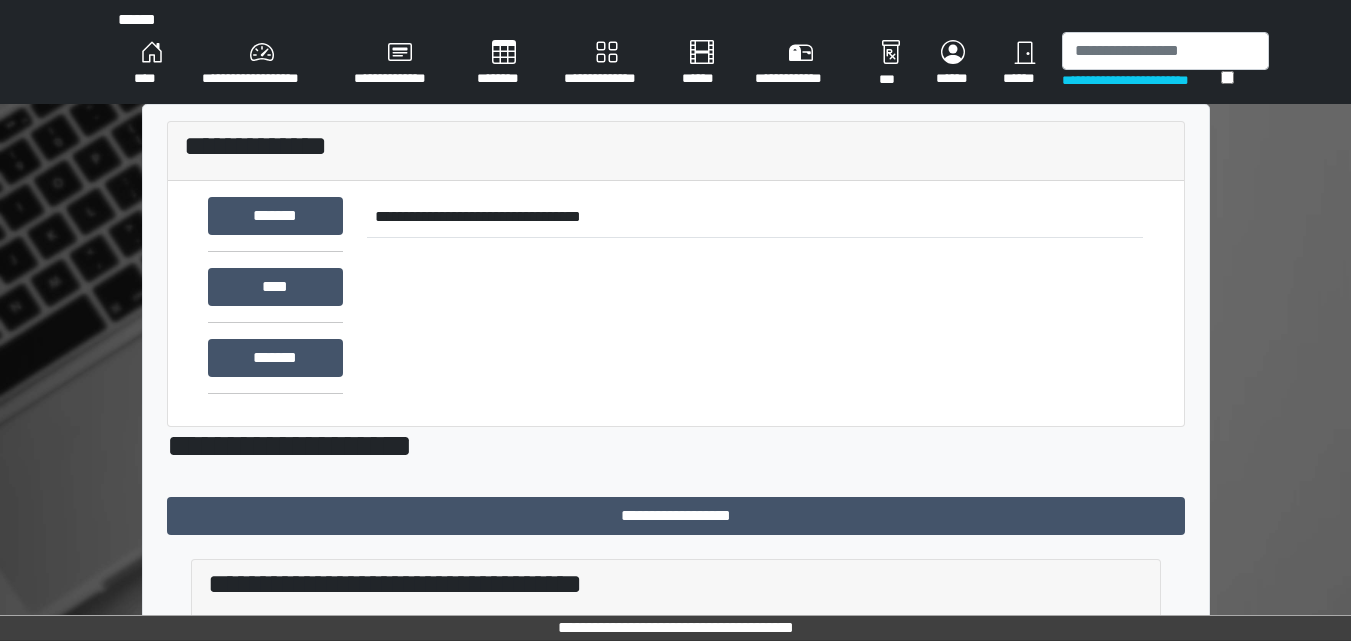 scroll, scrollTop: 0, scrollLeft: 0, axis: both 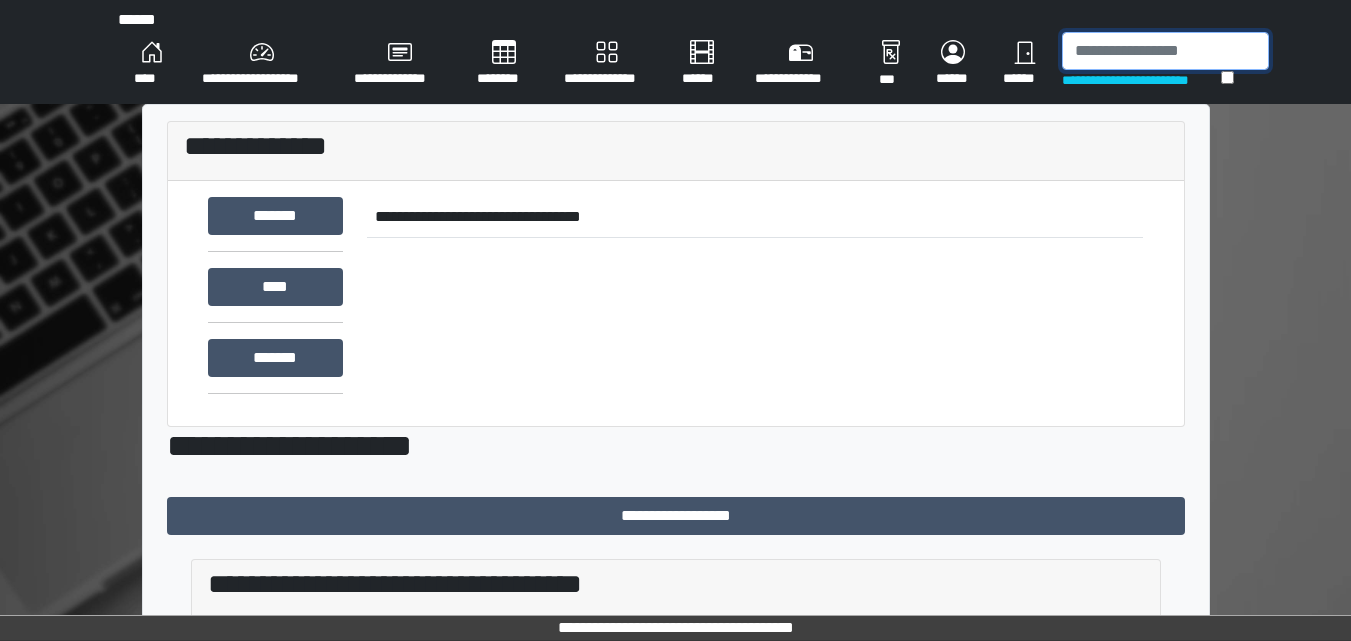 click at bounding box center [1165, 51] 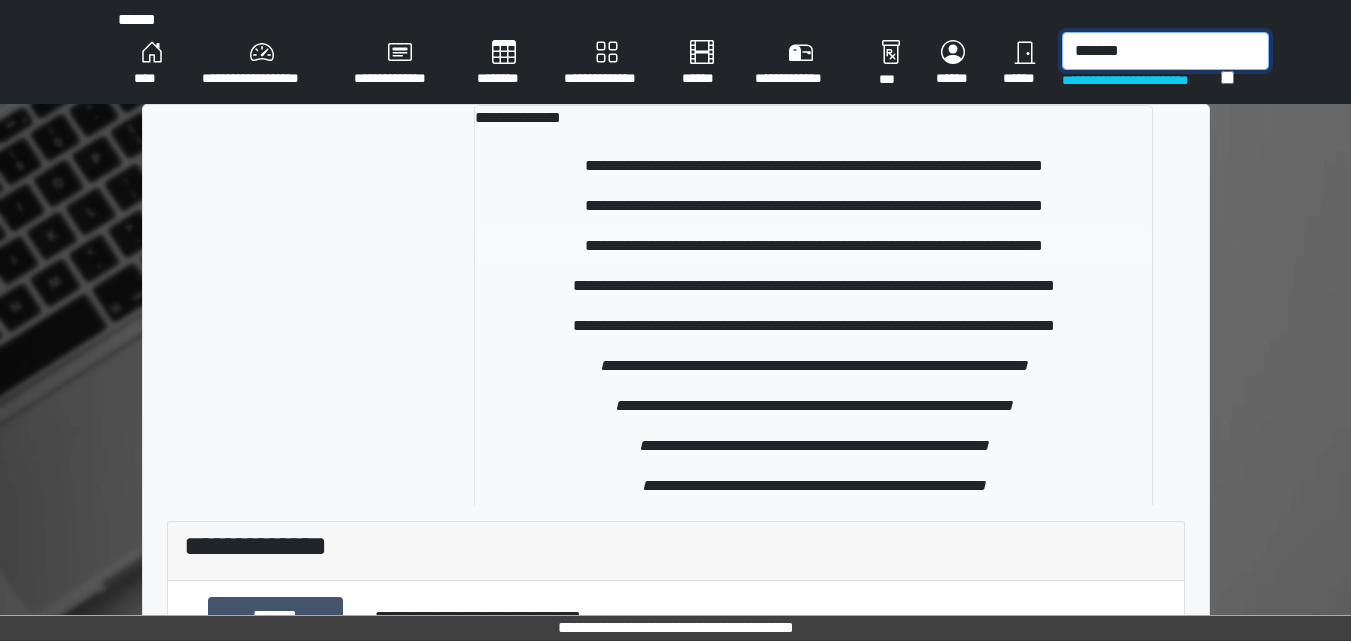 type on "*******" 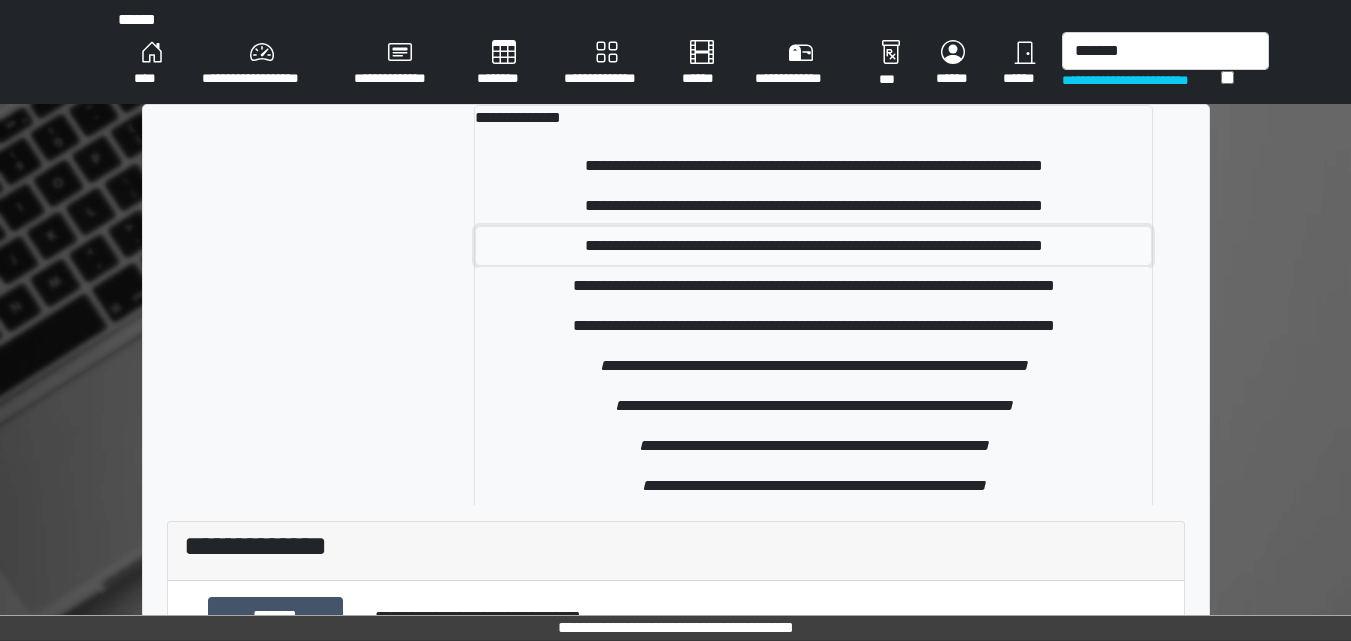 click on "**********" at bounding box center (813, 246) 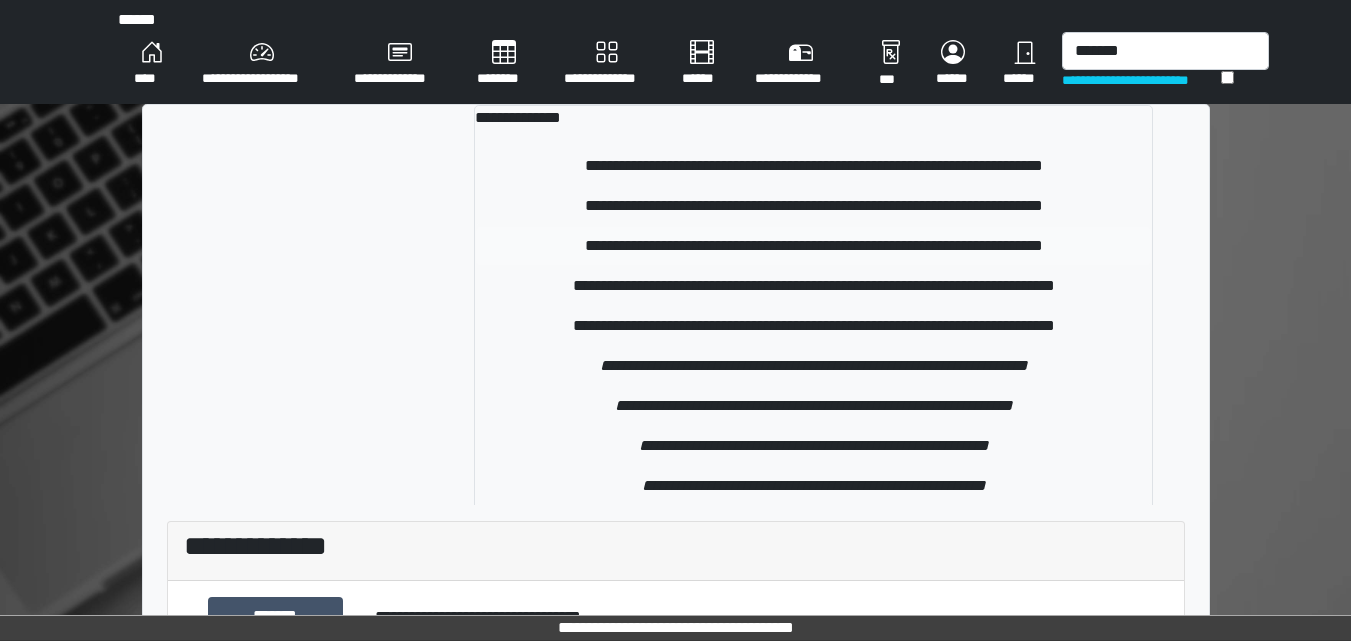 type 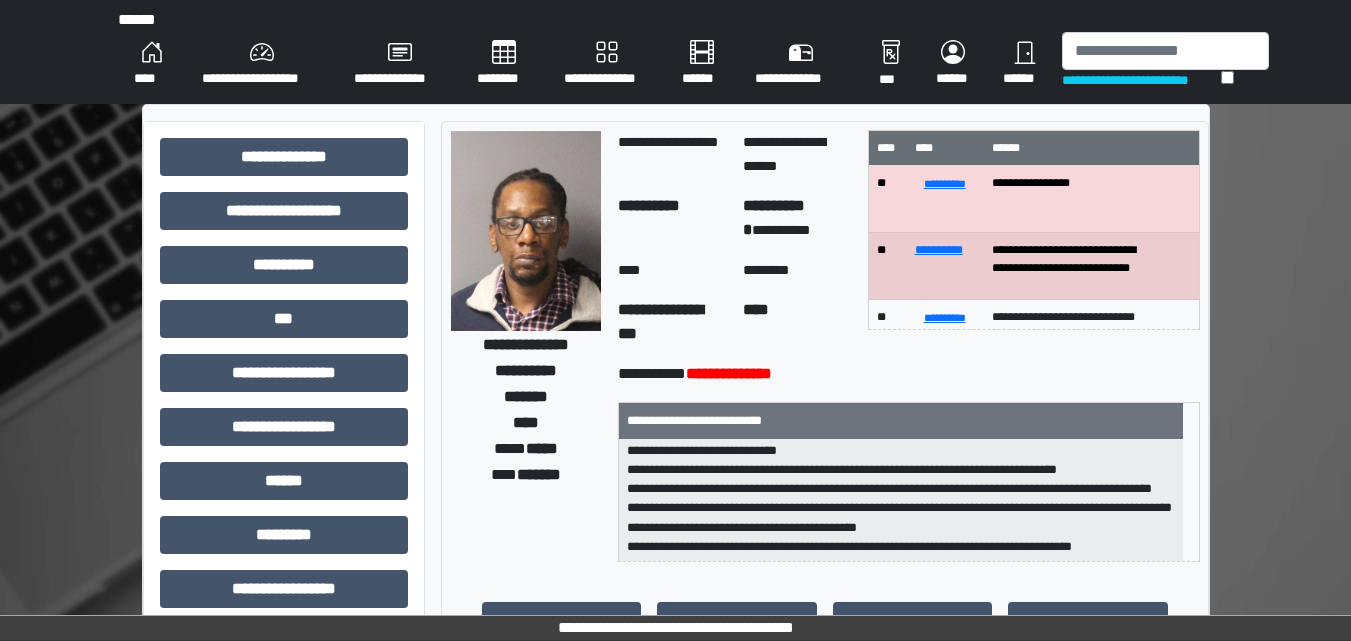 scroll, scrollTop: 44, scrollLeft: 0, axis: vertical 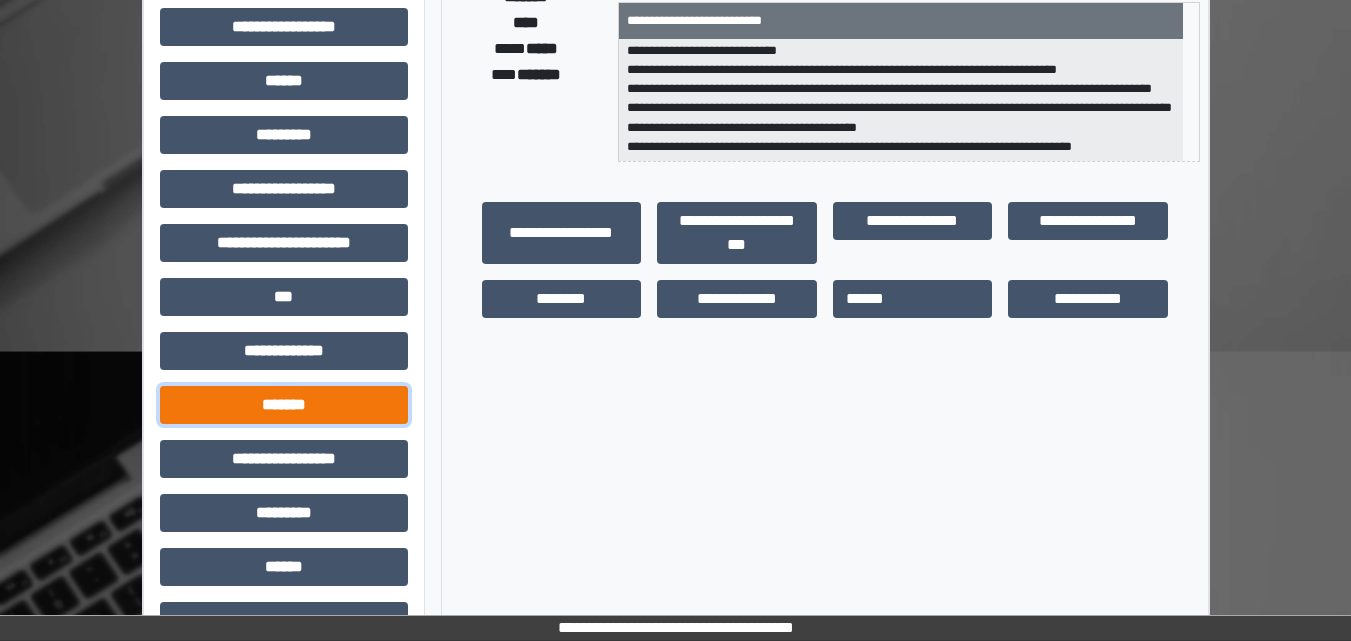 click on "*******" at bounding box center [284, 405] 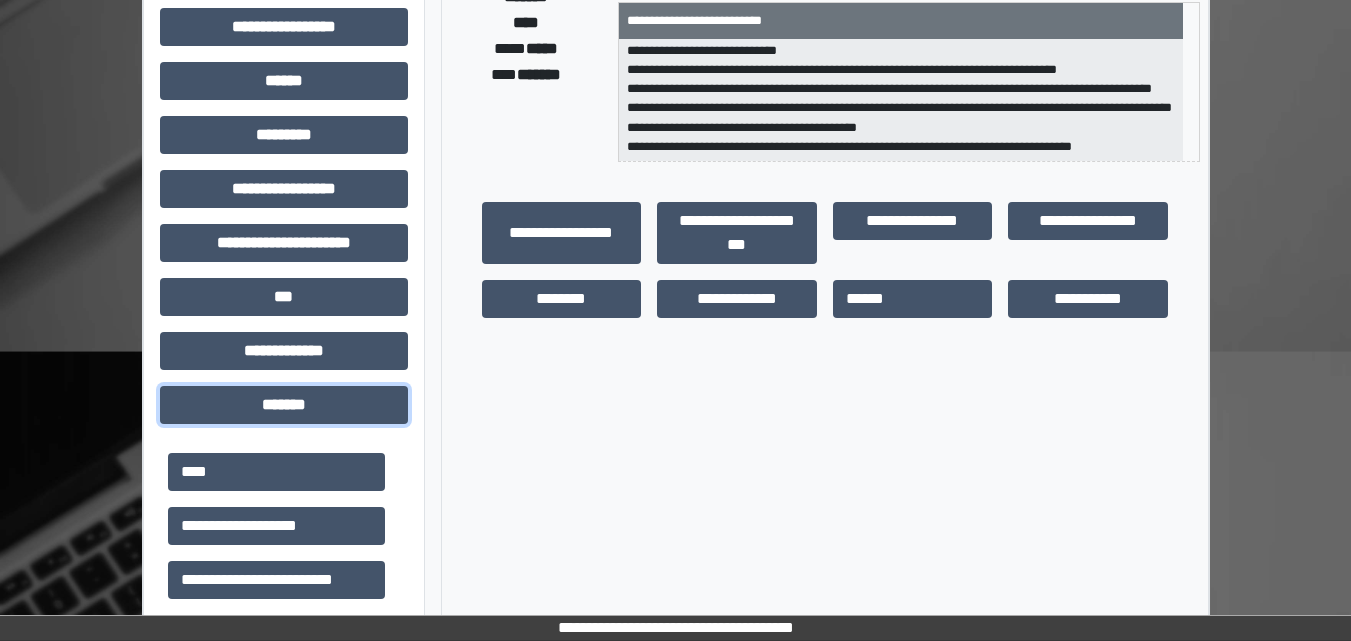 scroll, scrollTop: 300, scrollLeft: 0, axis: vertical 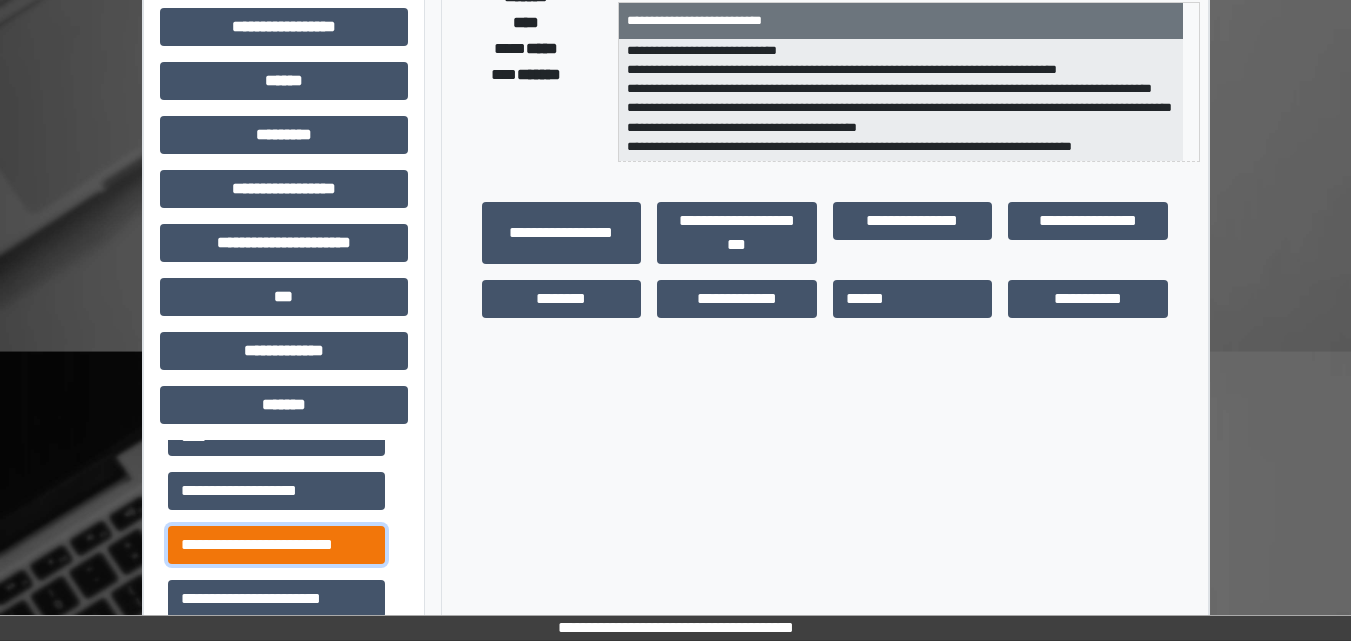 click on "**********" at bounding box center (276, 545) 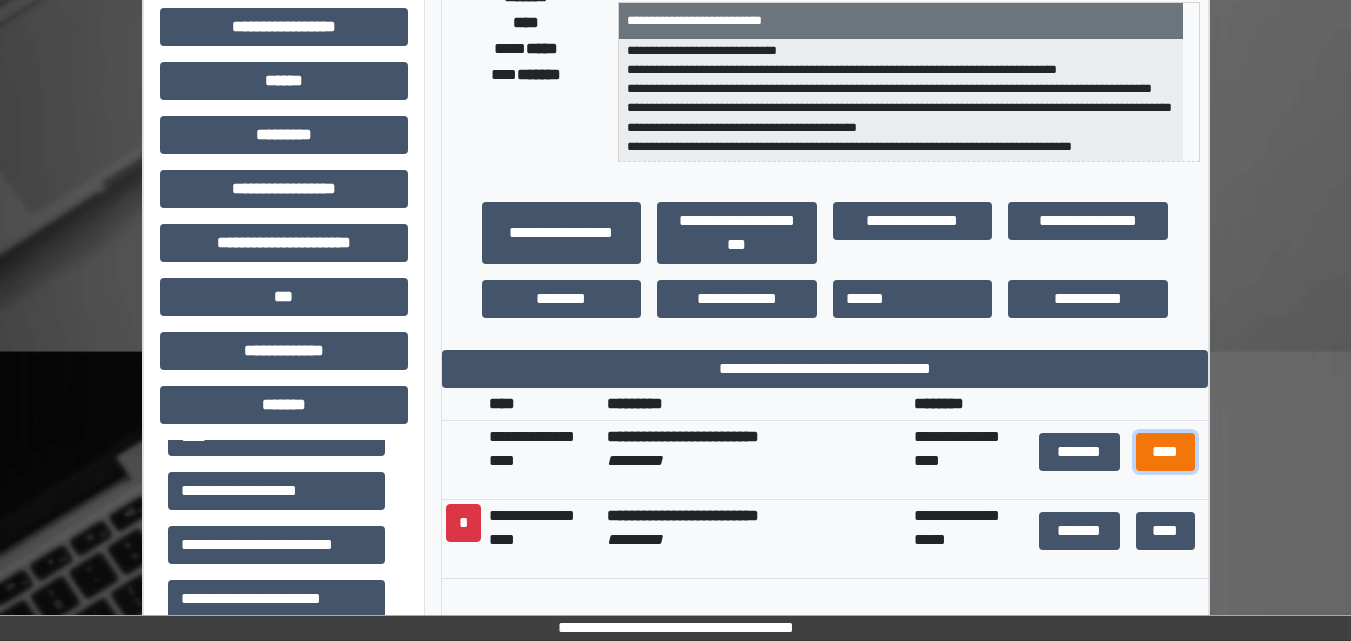 click on "****" at bounding box center [1166, 452] 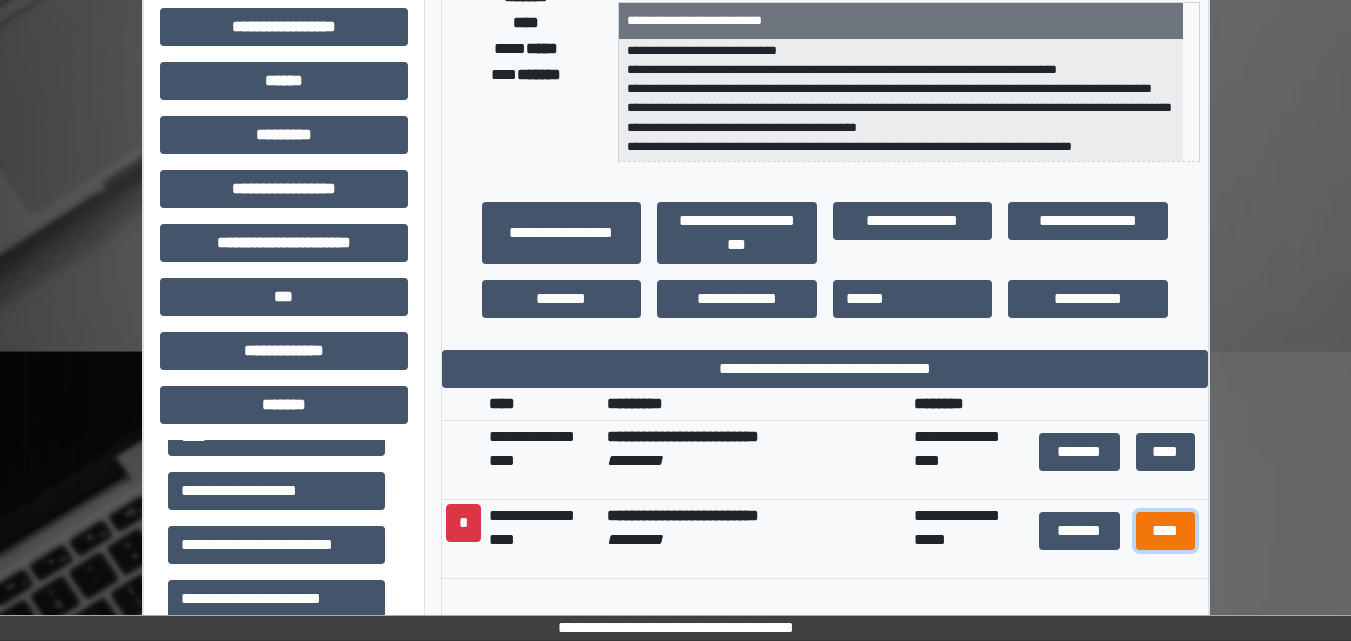 click on "****" at bounding box center (1166, 531) 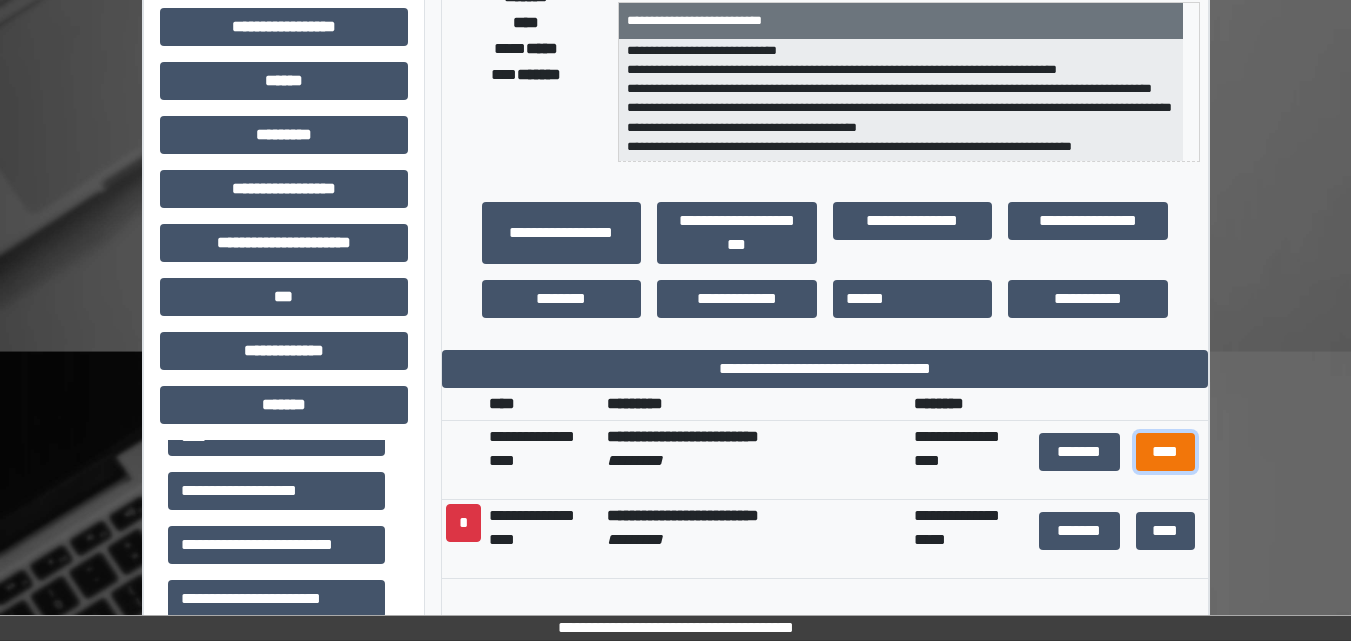 click on "****" at bounding box center (1166, 452) 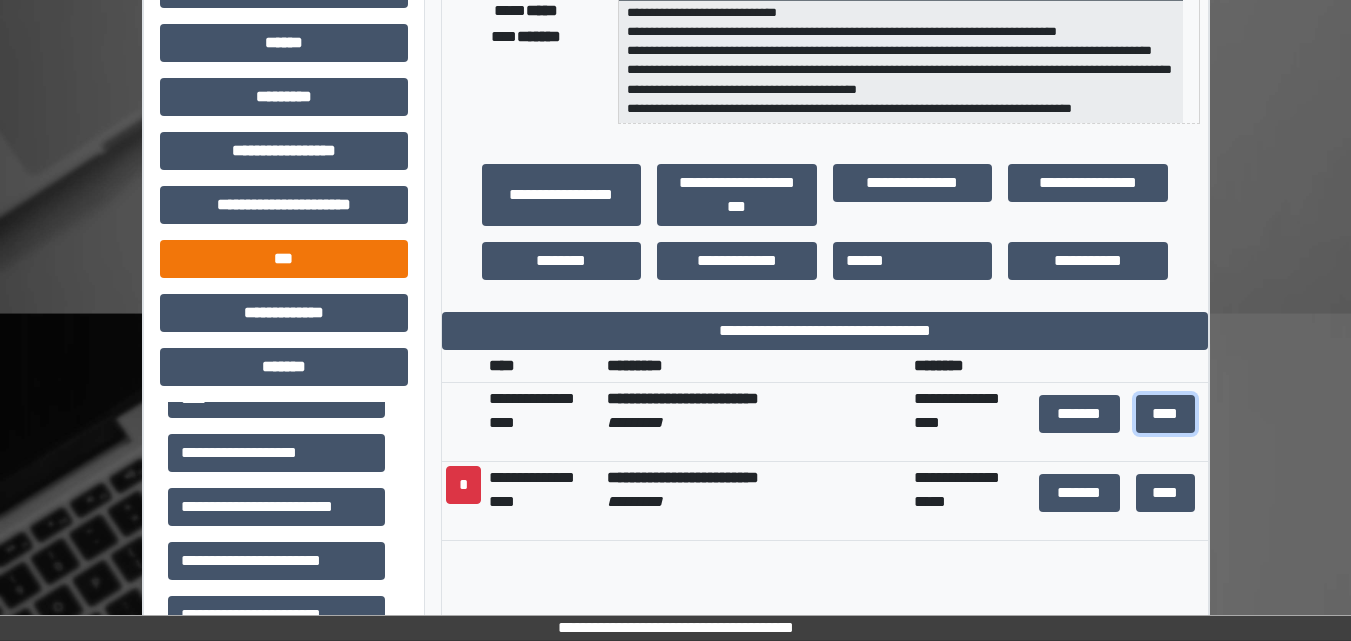 scroll, scrollTop: 500, scrollLeft: 0, axis: vertical 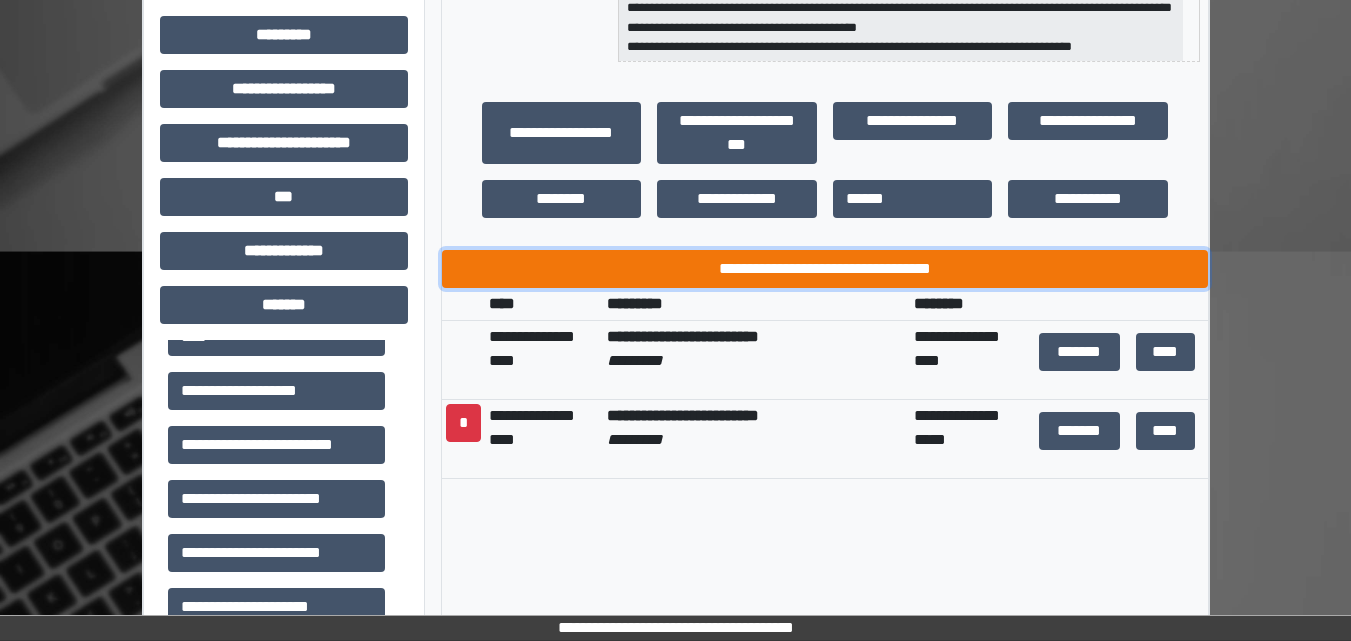 click on "**********" at bounding box center (825, 269) 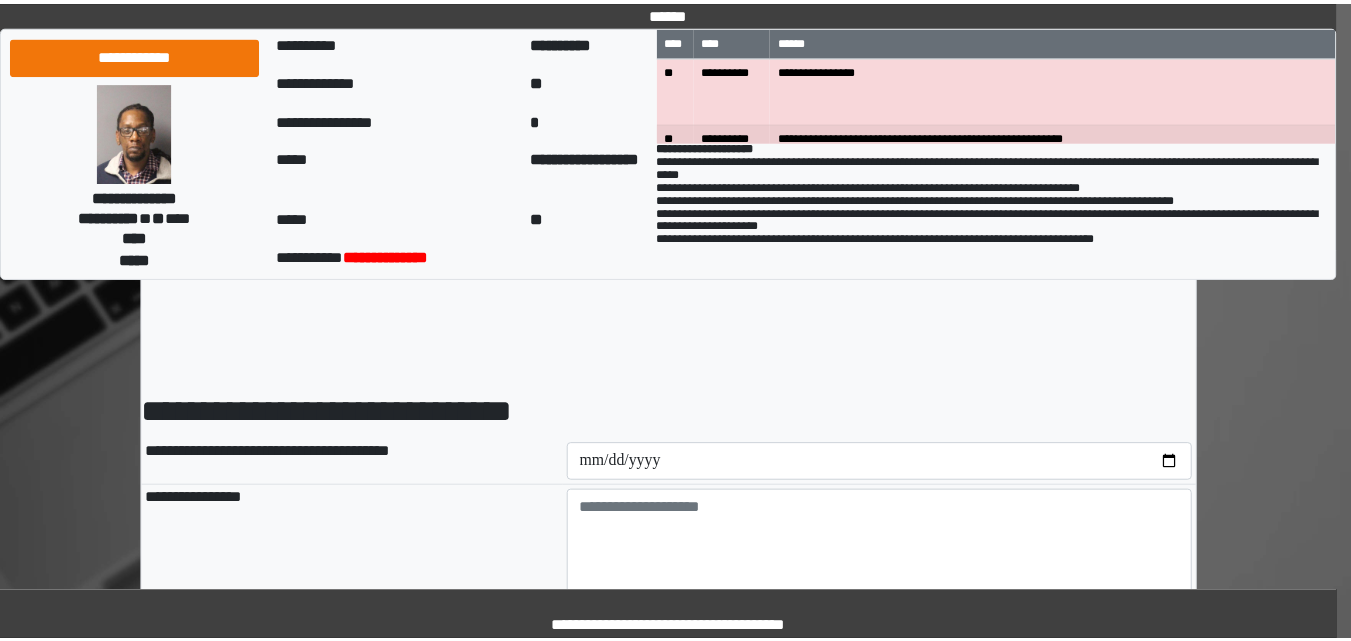 scroll, scrollTop: 0, scrollLeft: 0, axis: both 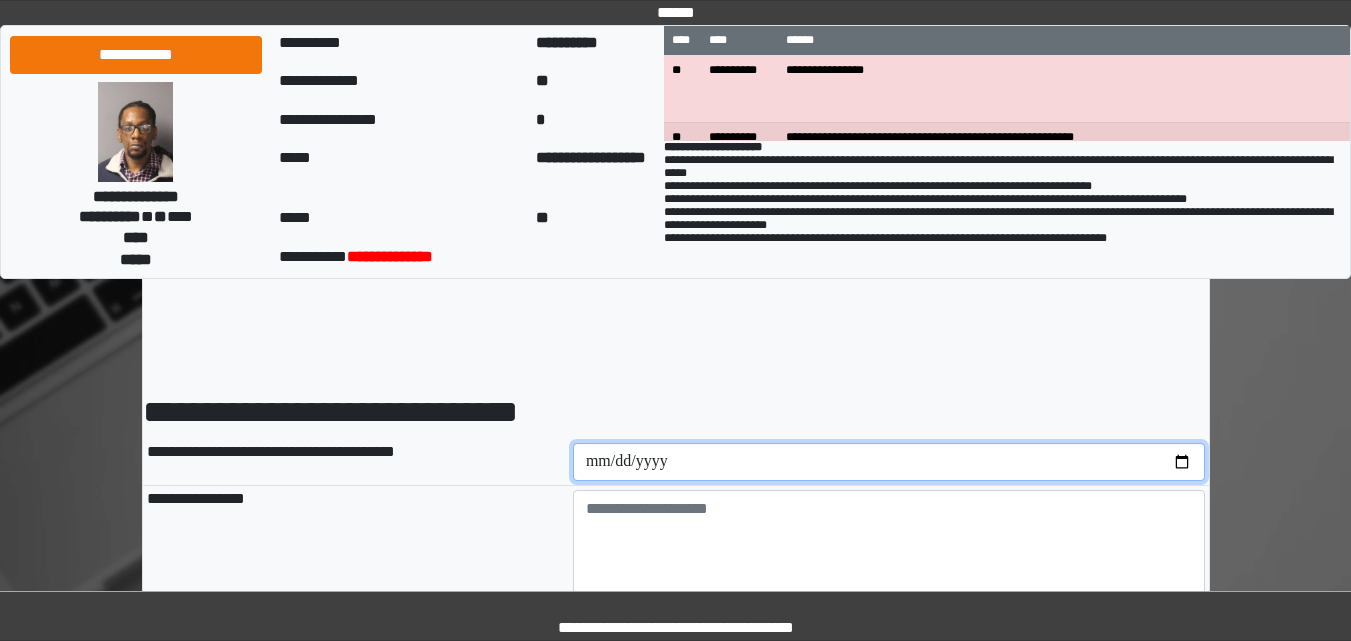 click at bounding box center [889, 462] 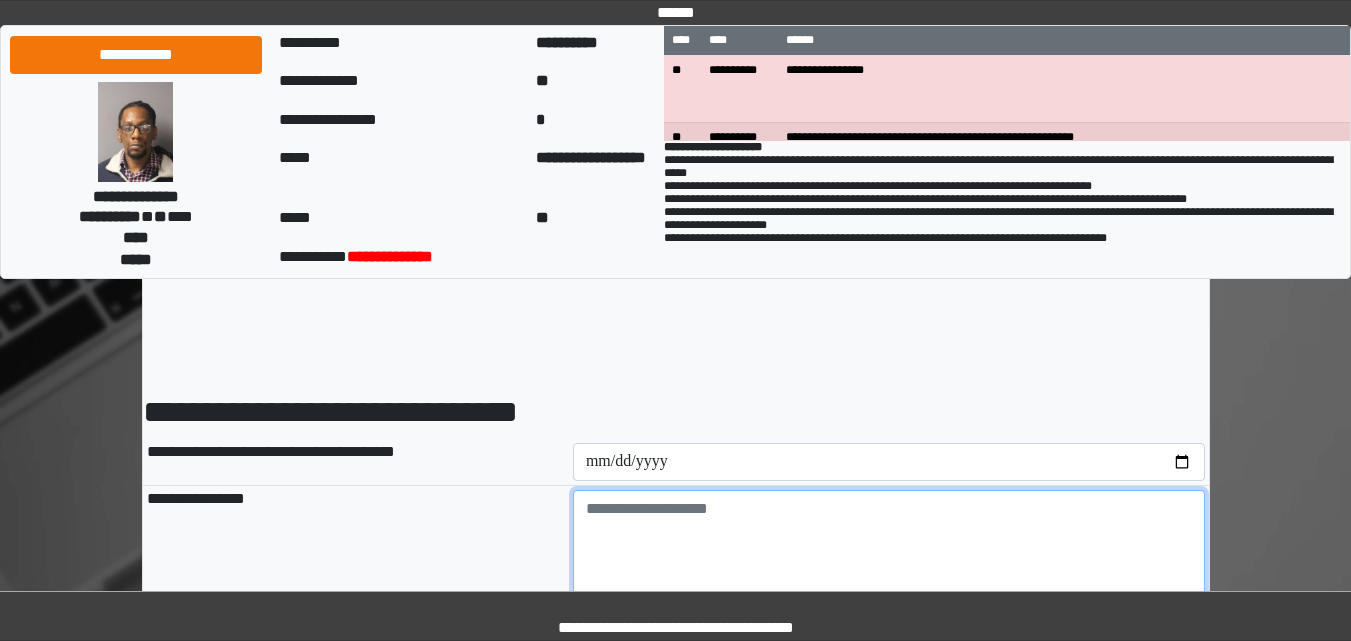 click at bounding box center (889, 545) 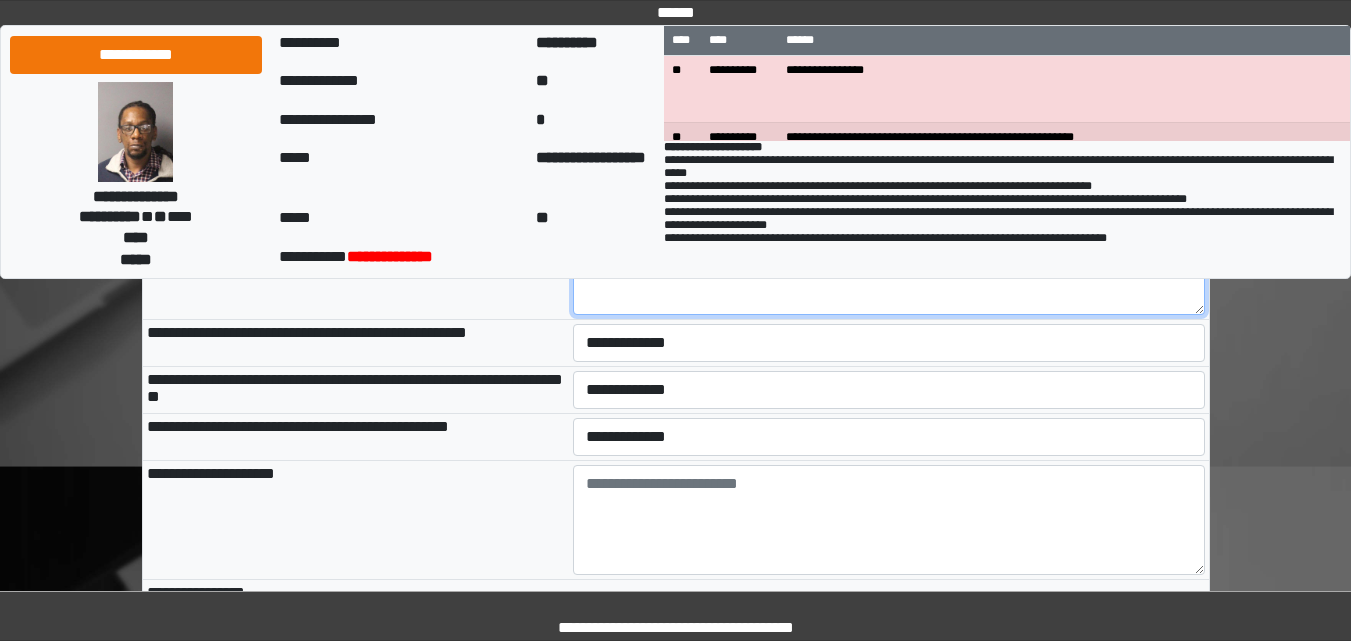 scroll, scrollTop: 300, scrollLeft: 0, axis: vertical 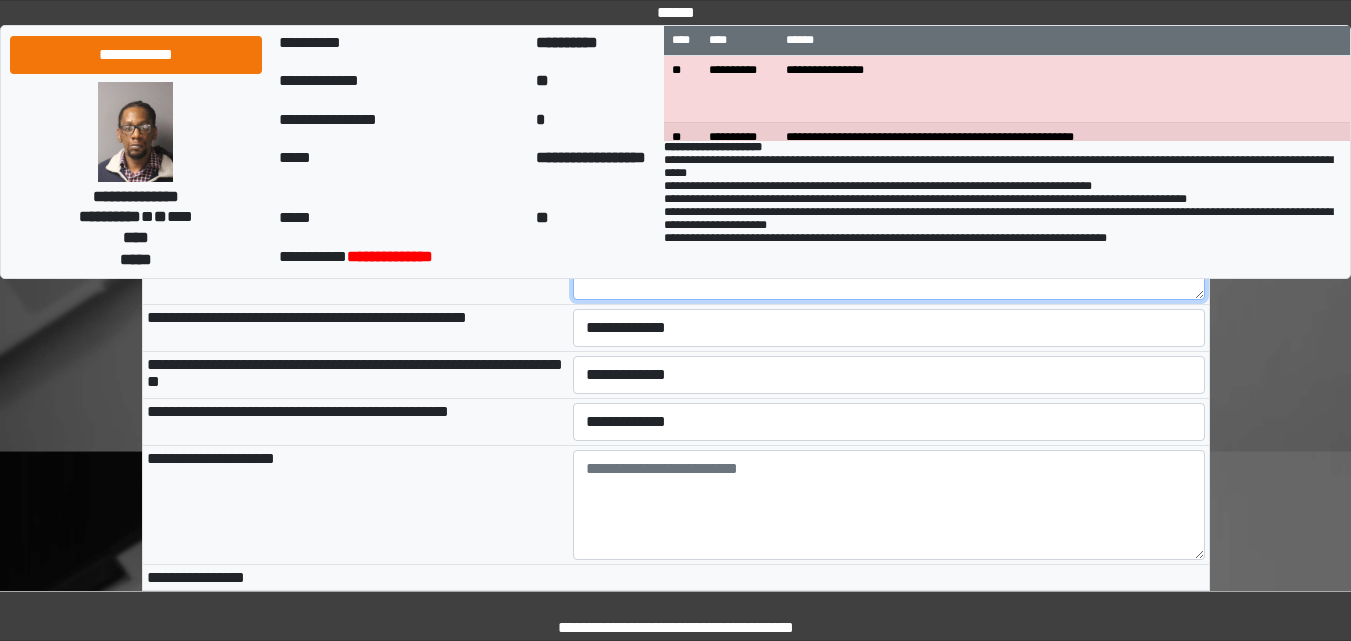 type on "***" 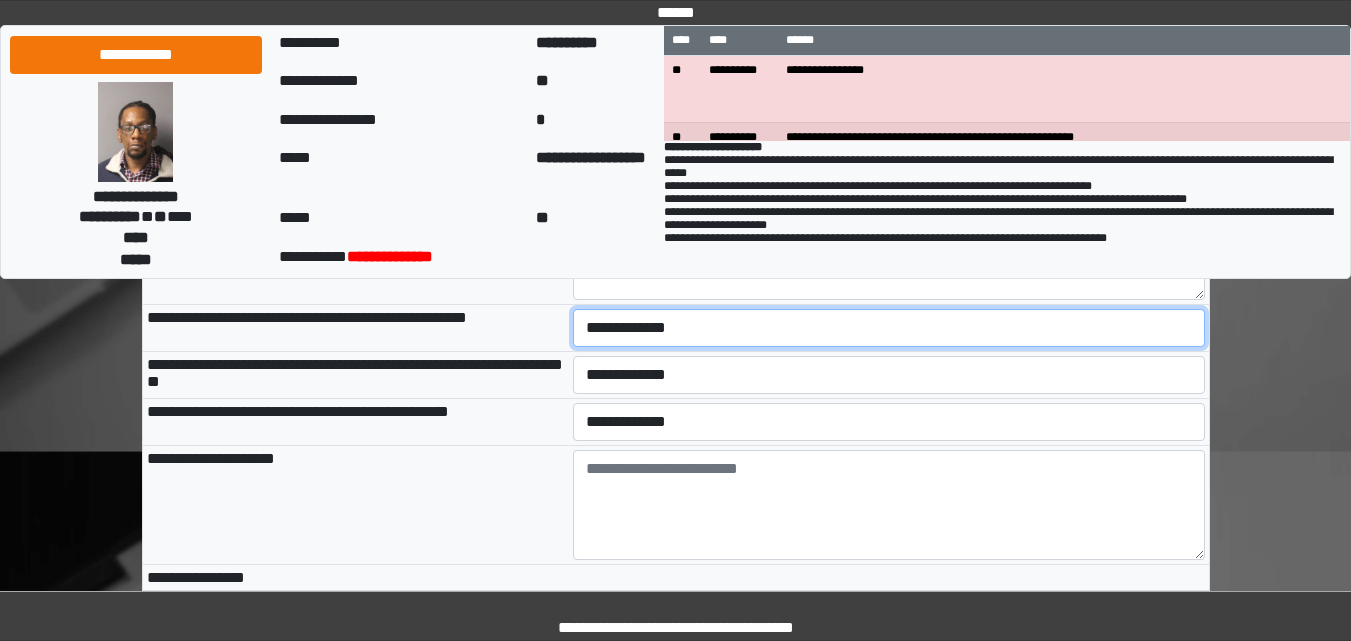 click on "**********" at bounding box center (889, 328) 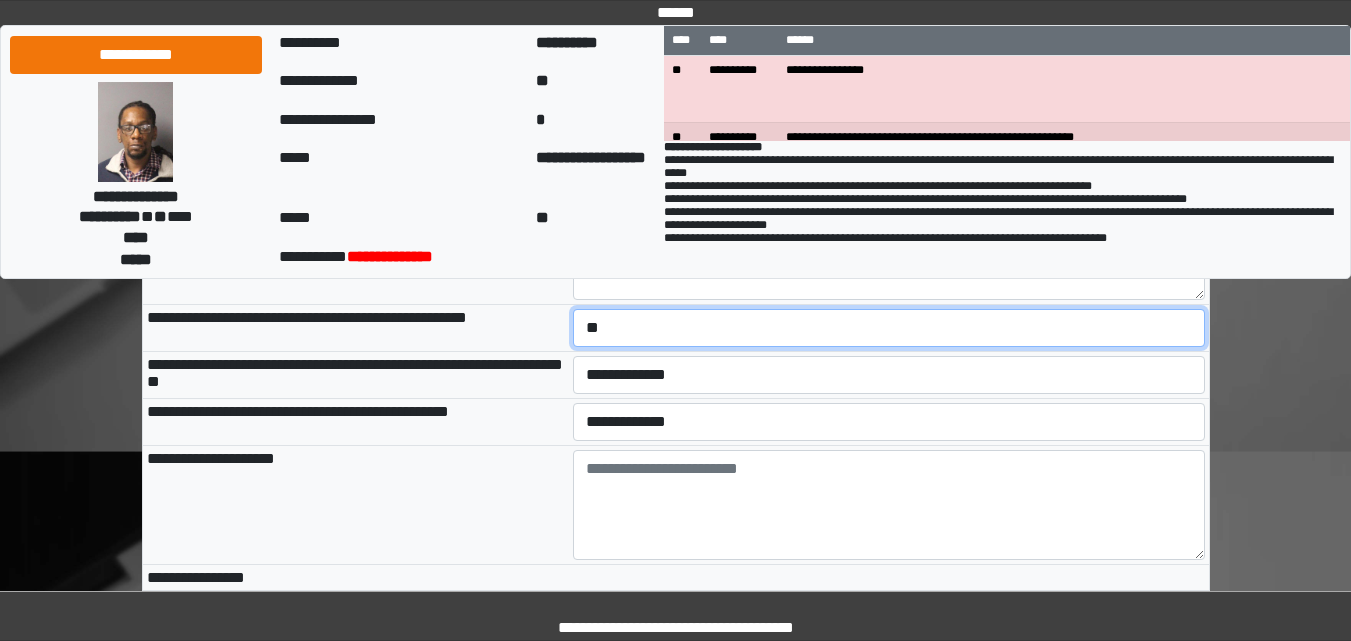 click on "**********" at bounding box center (889, 328) 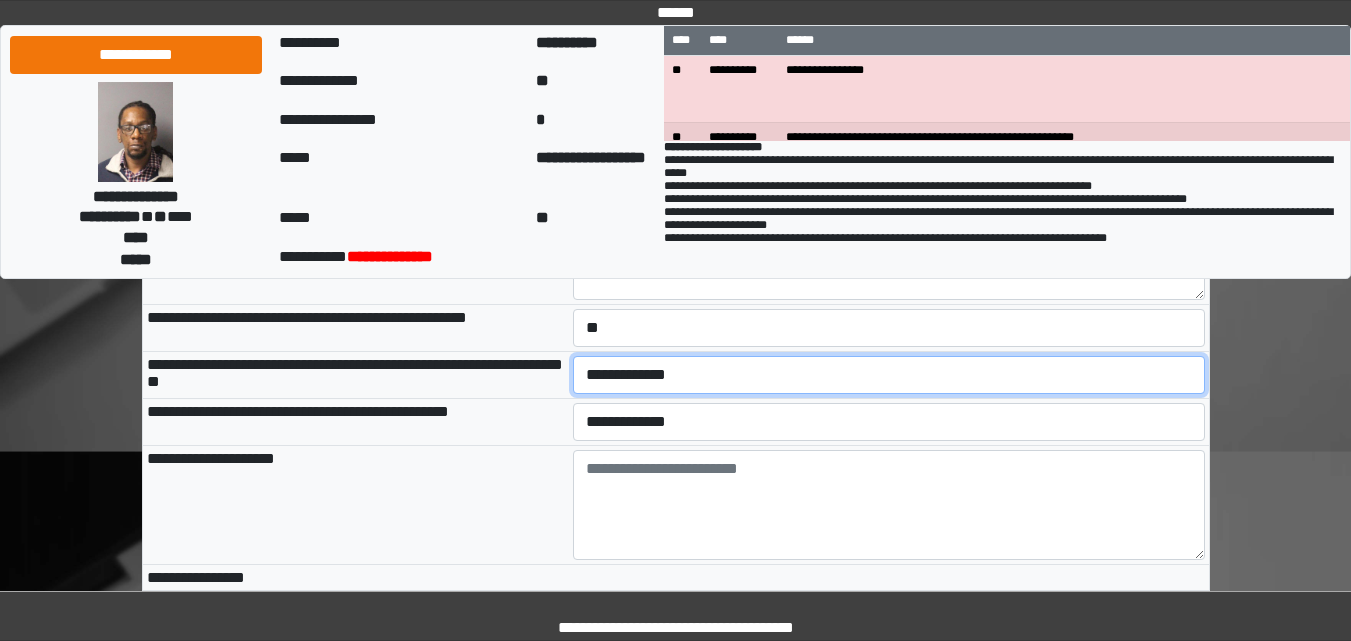 click on "**********" at bounding box center [889, 375] 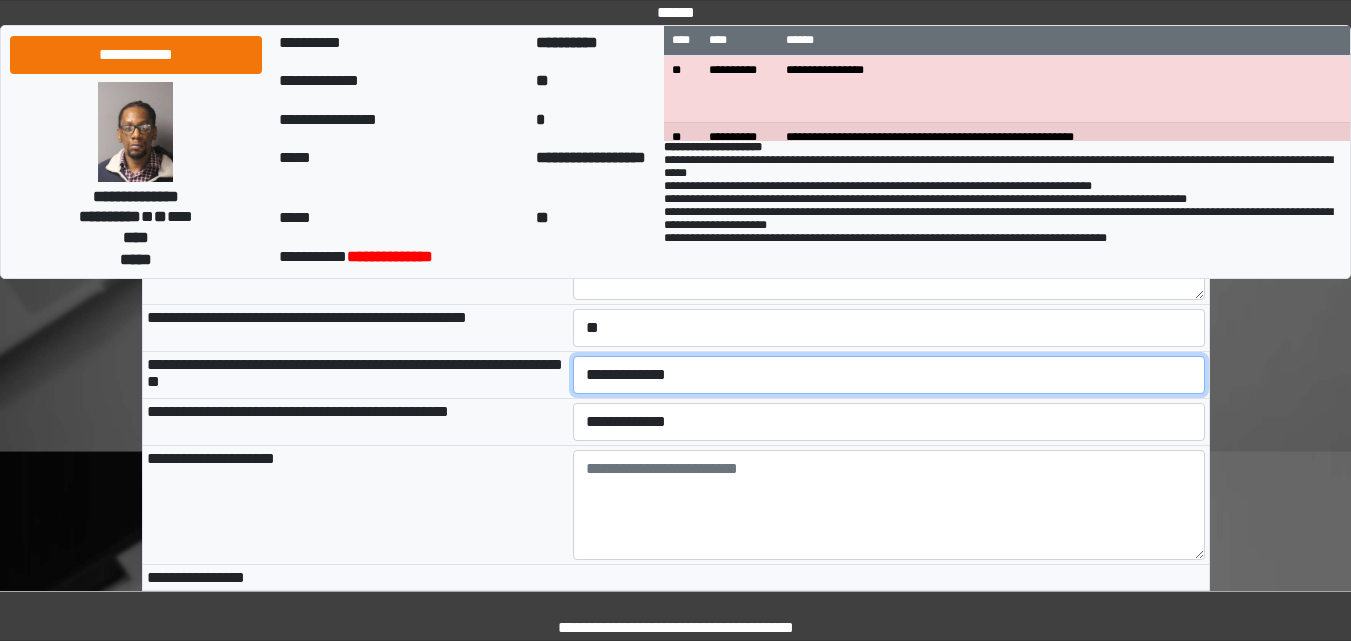 select on "*" 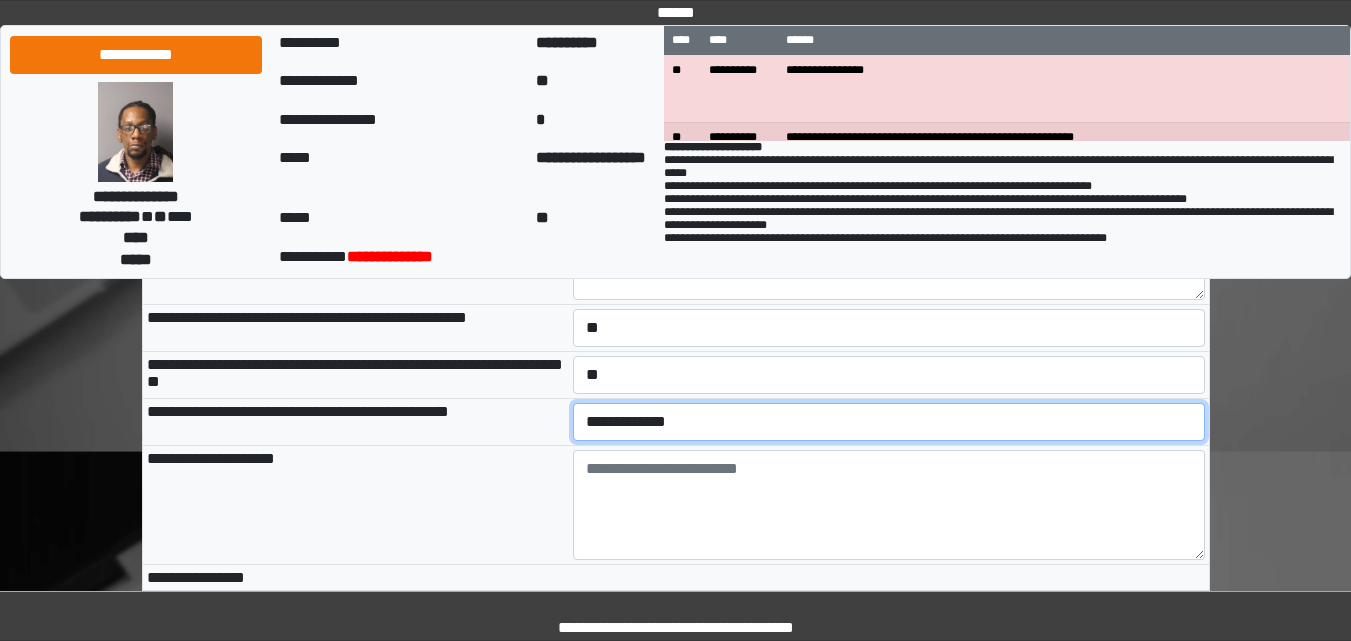 click on "**********" at bounding box center (889, 422) 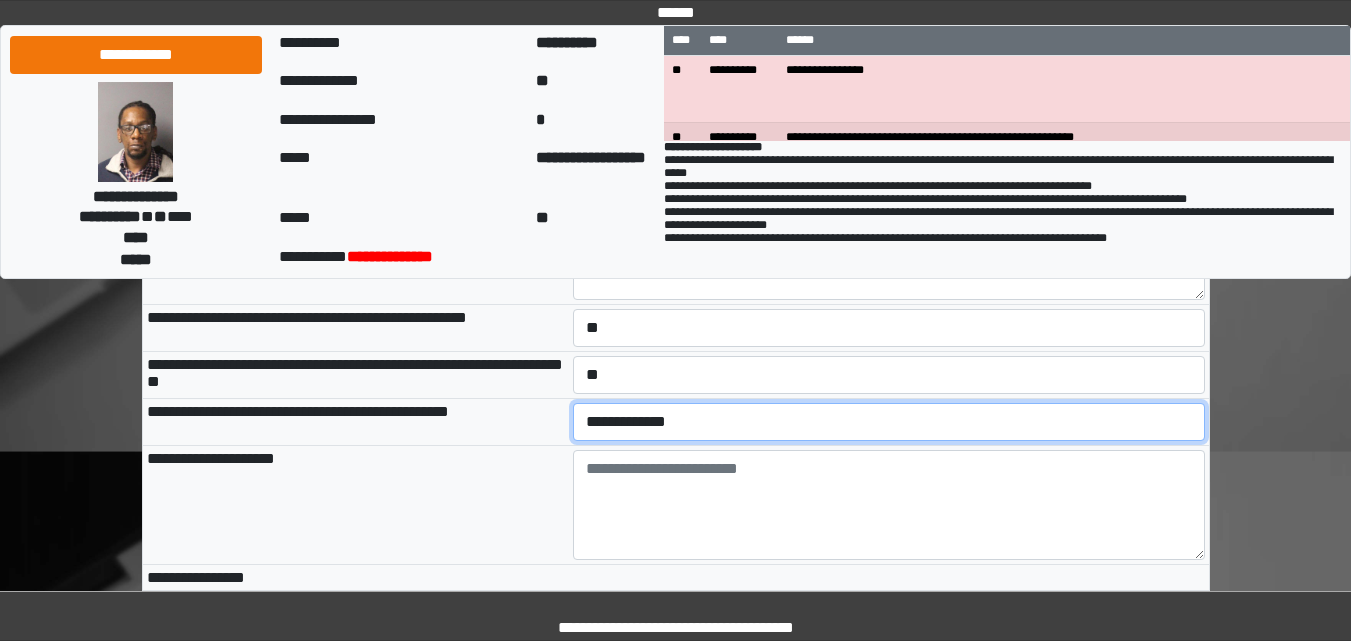 select on "*" 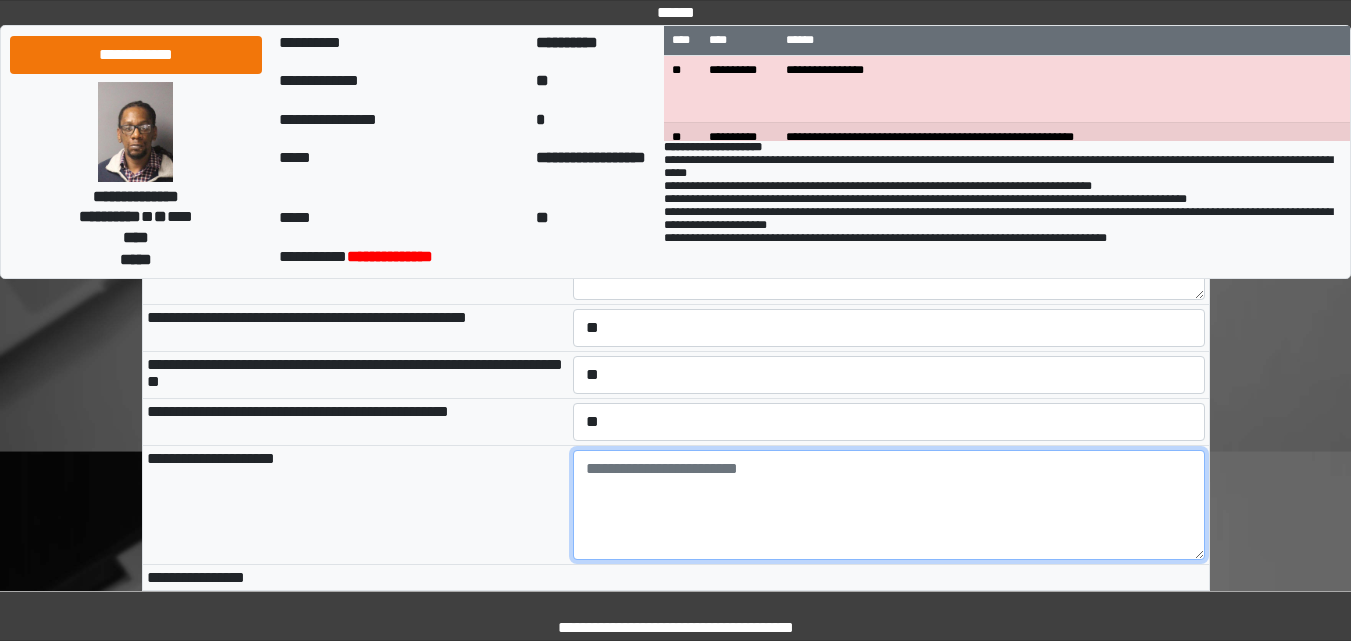 click at bounding box center [889, 505] 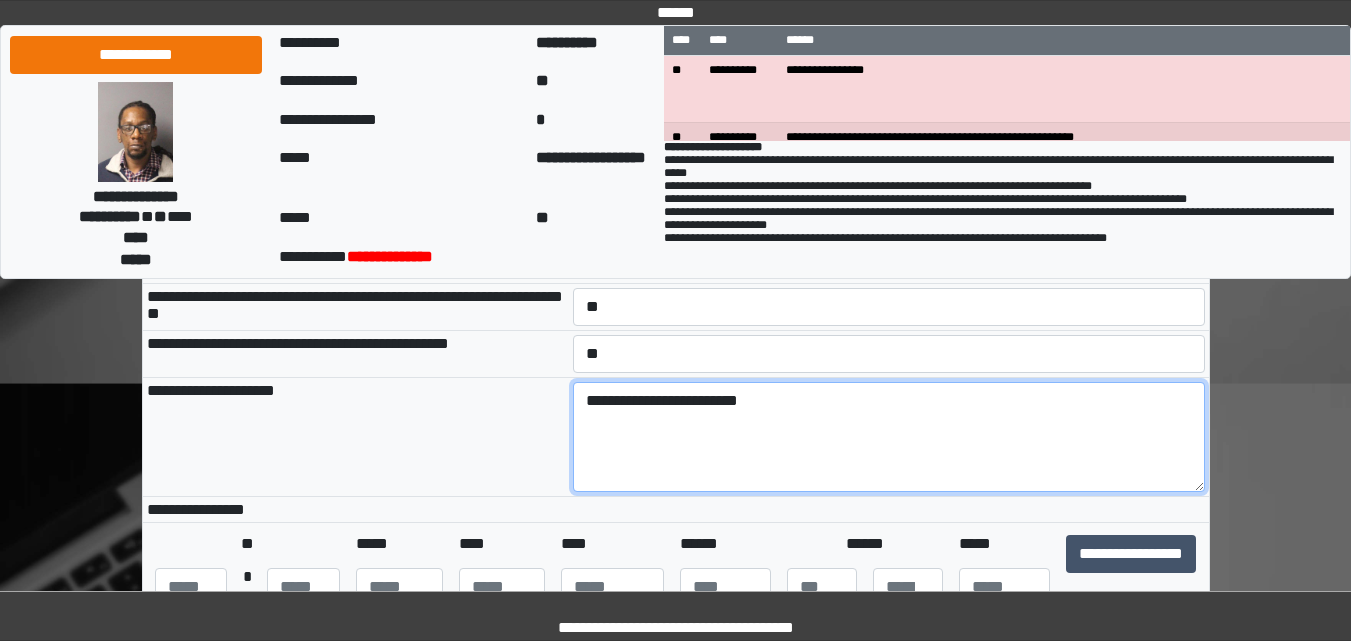 scroll, scrollTop: 400, scrollLeft: 0, axis: vertical 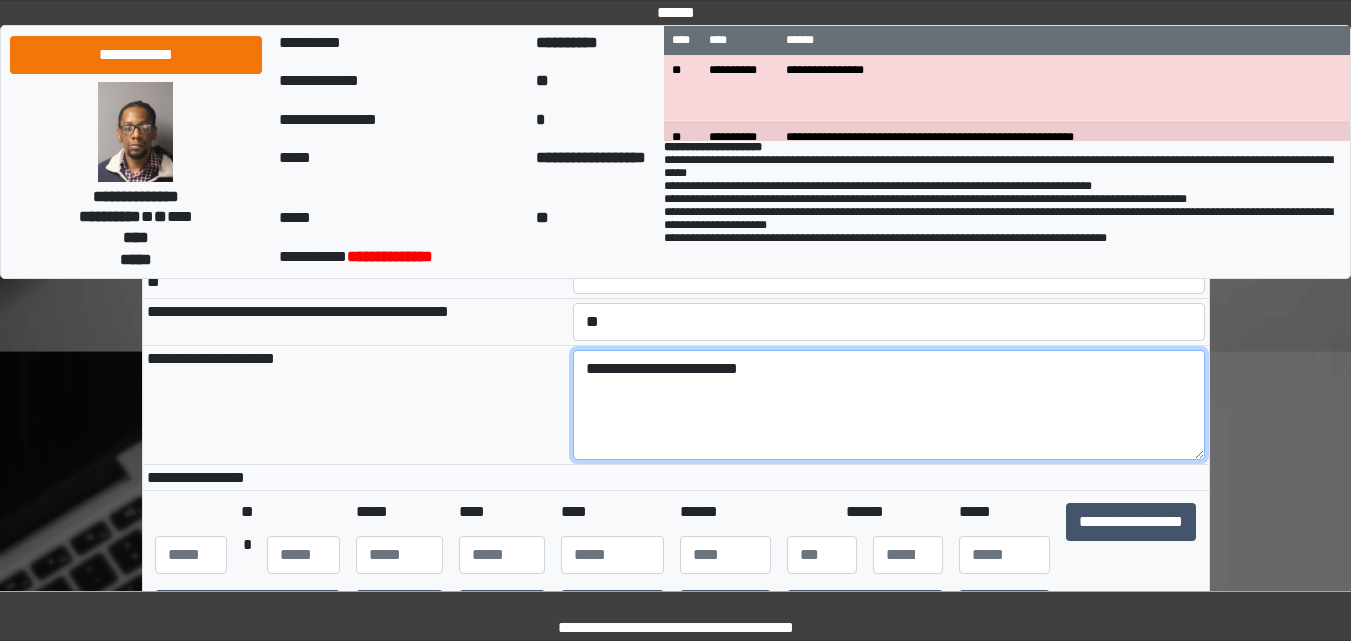 type on "**********" 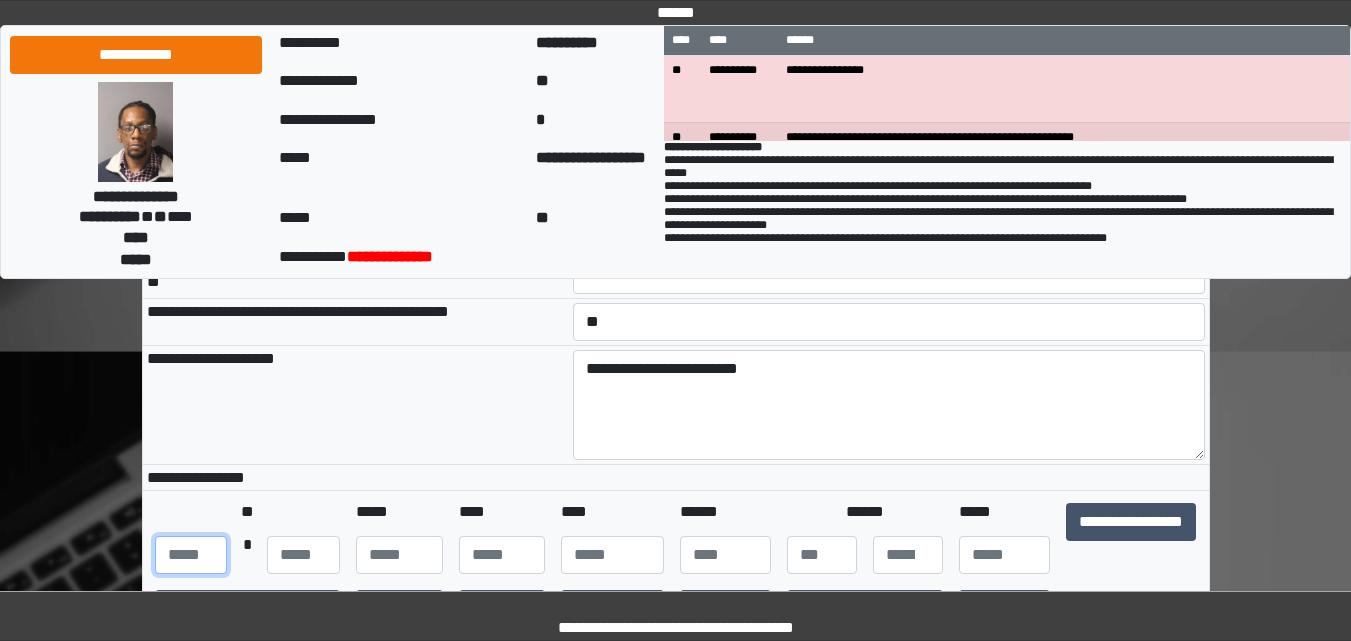click at bounding box center [191, 555] 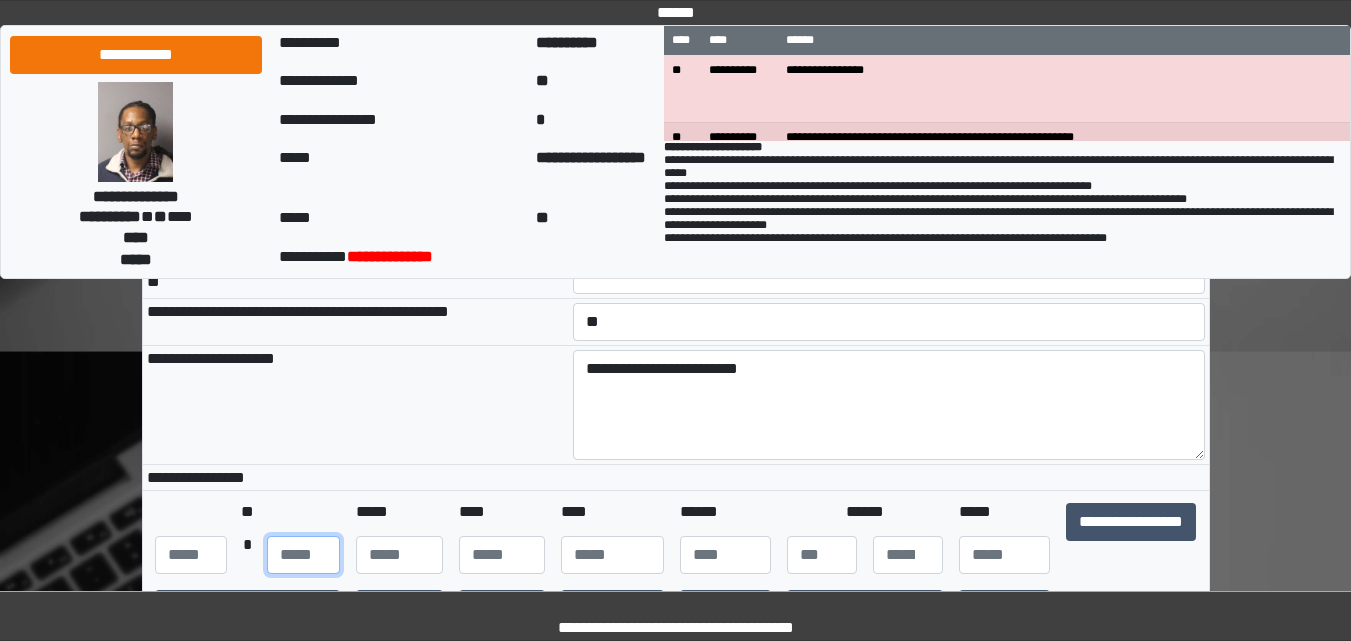 type on "**" 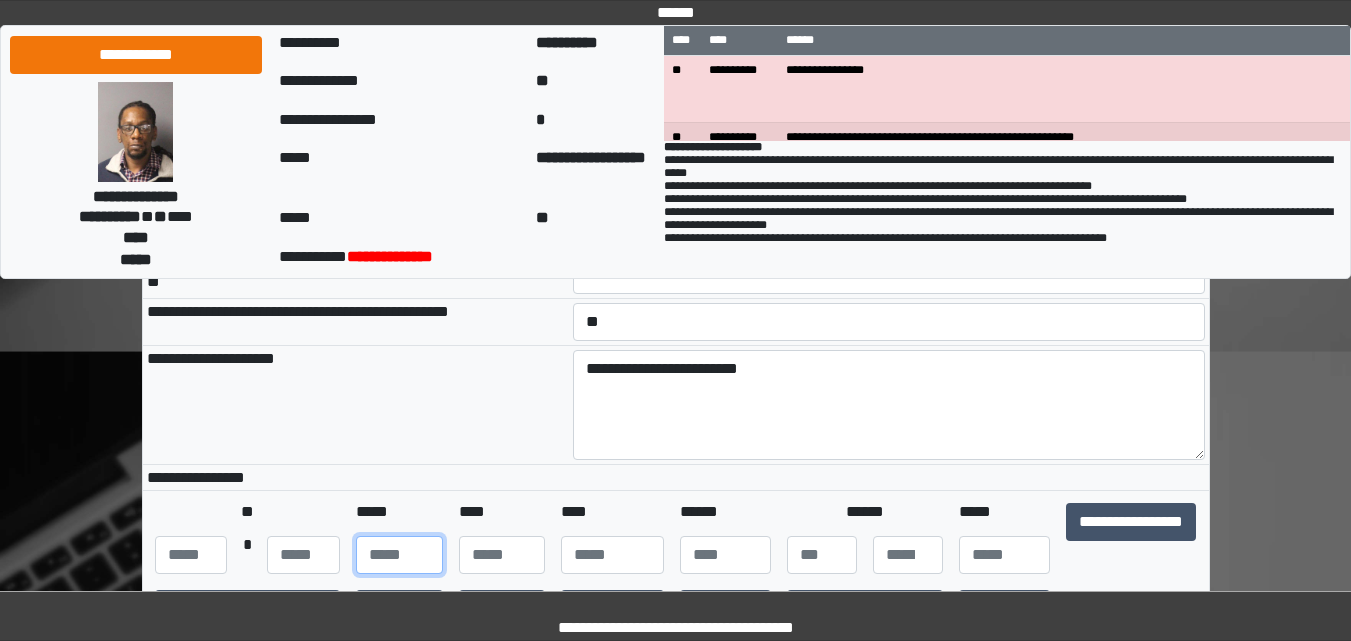 type on "**" 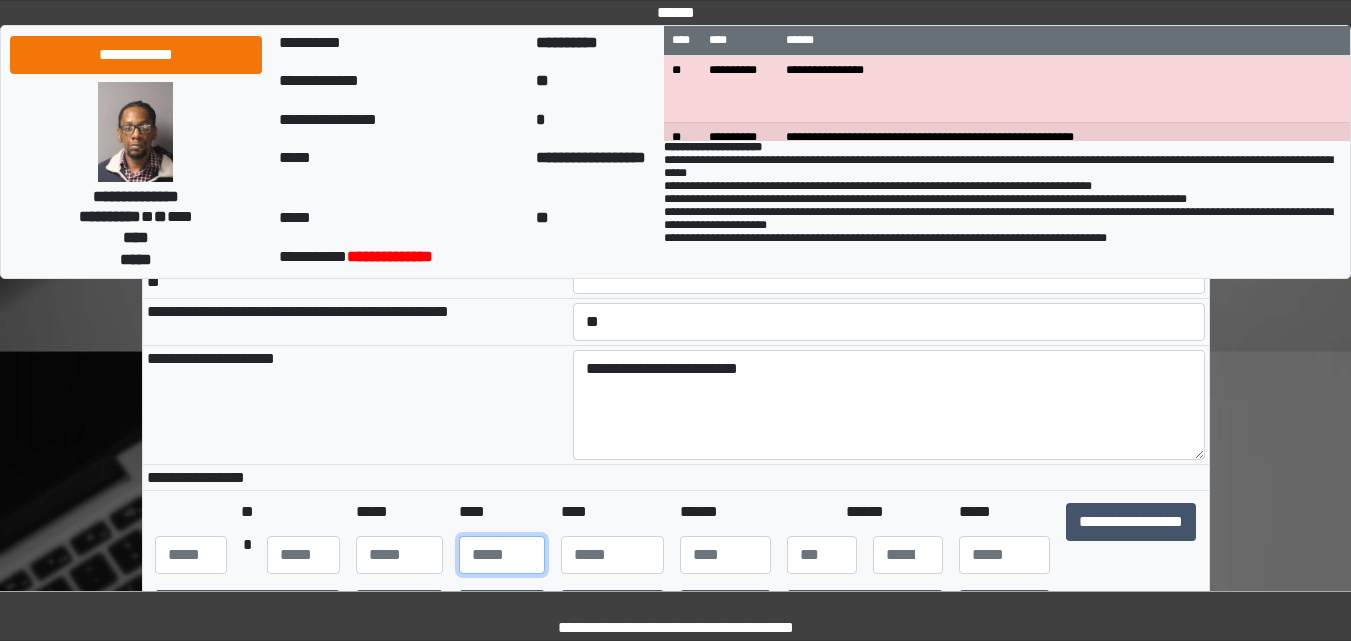 type on "**" 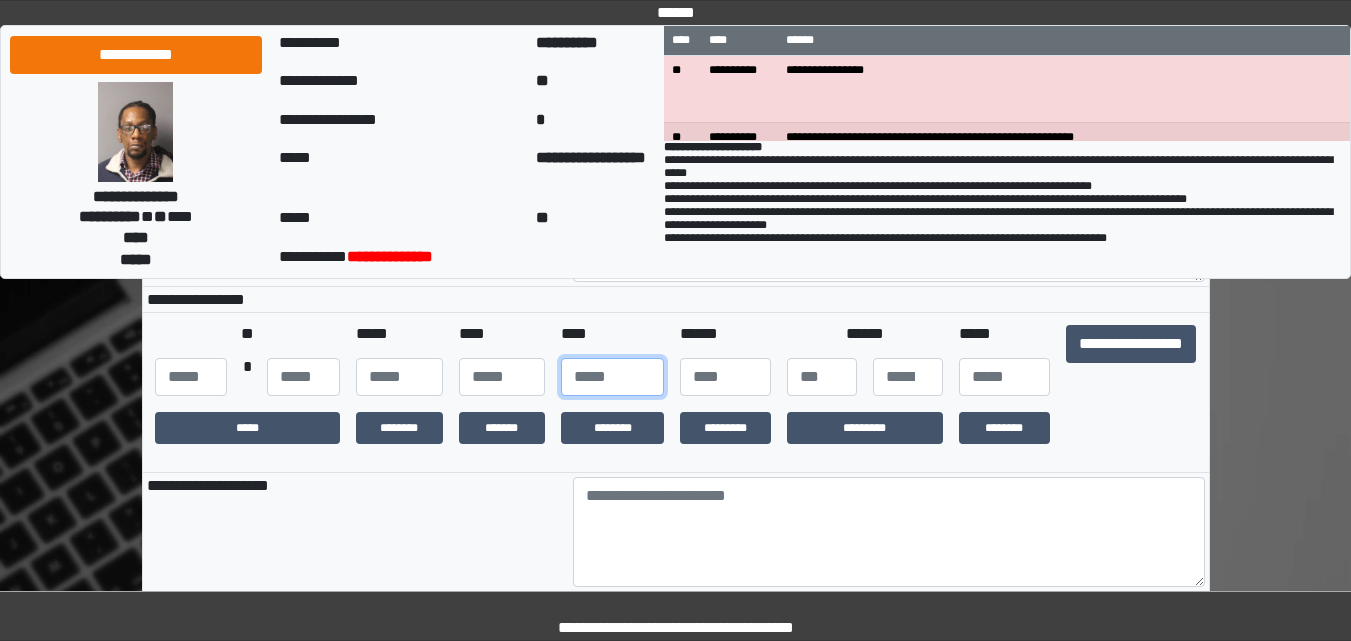 scroll, scrollTop: 600, scrollLeft: 0, axis: vertical 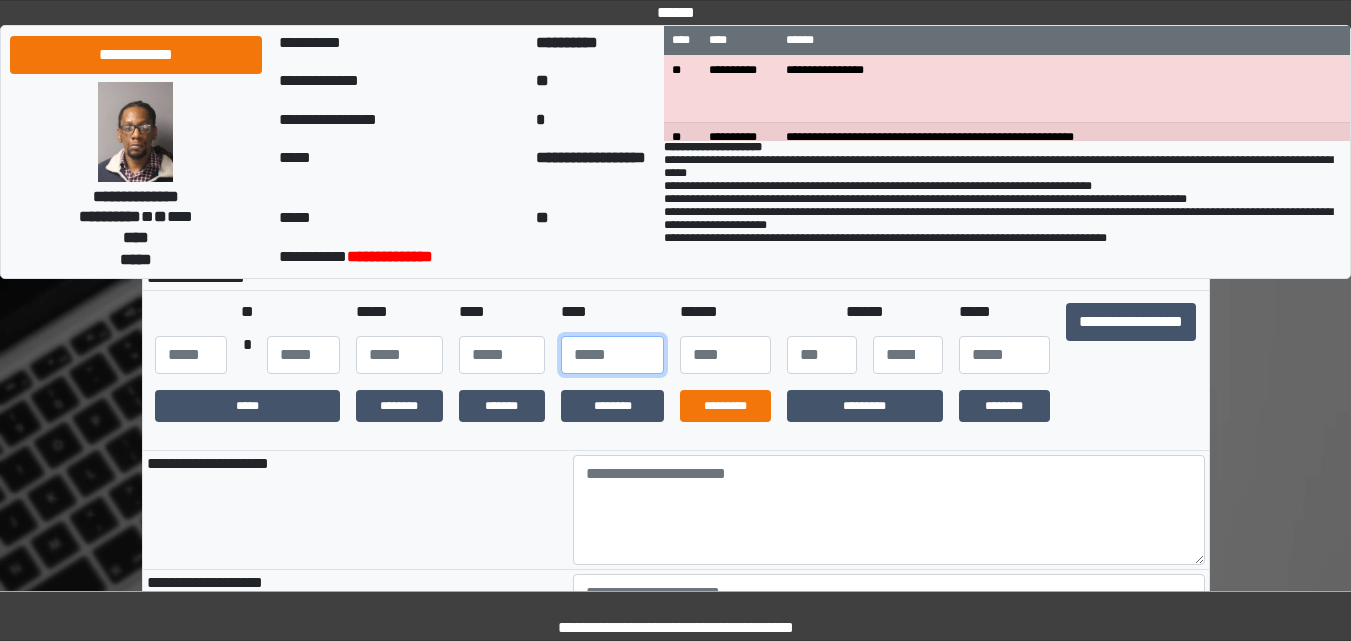type on "****" 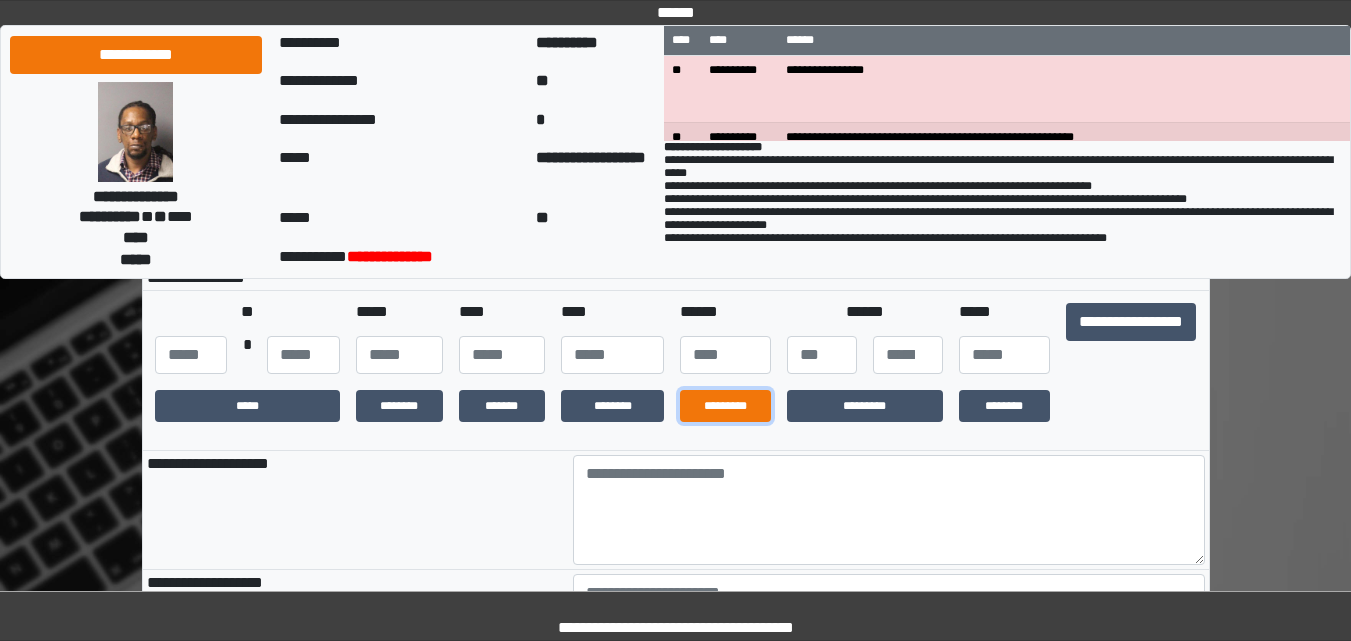 click on "*********" at bounding box center [725, 406] 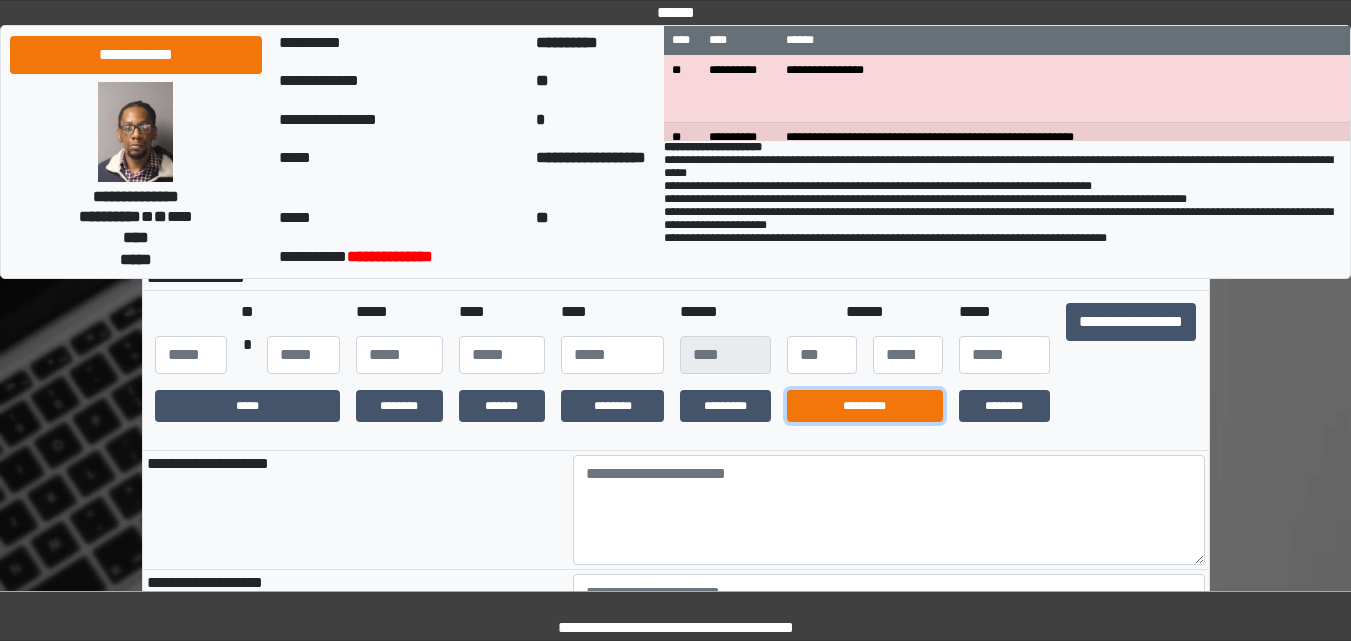 click on "*********" at bounding box center [865, 406] 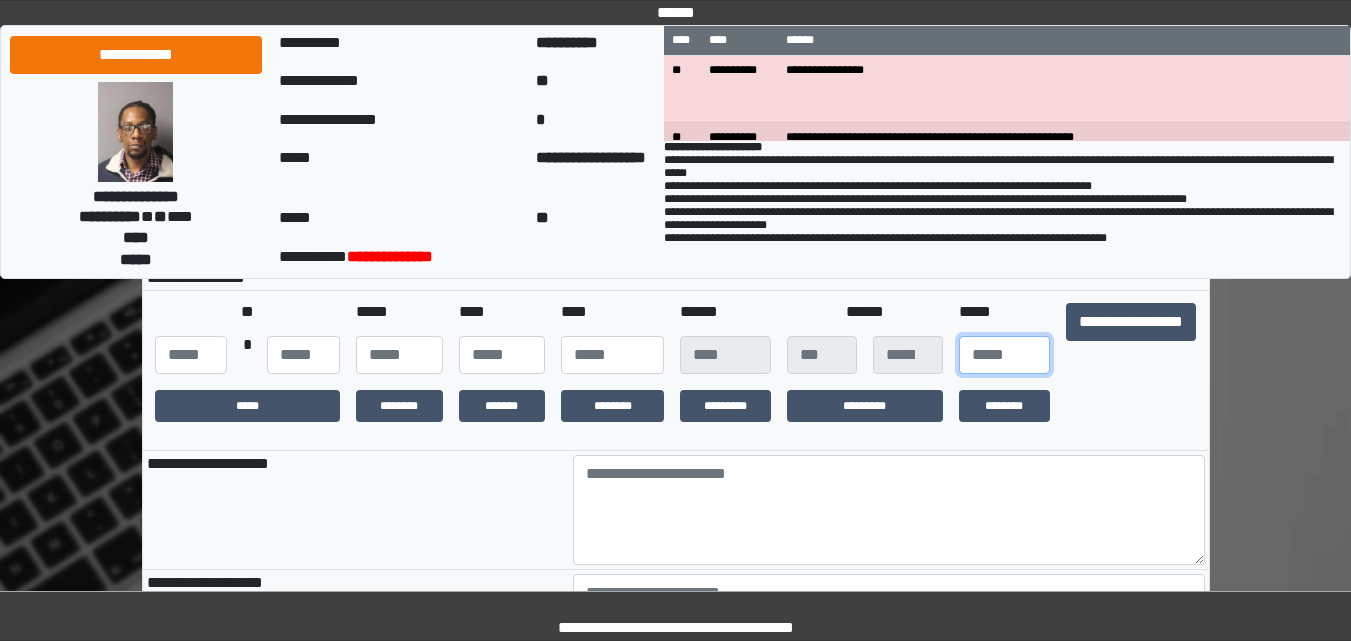 click at bounding box center (1004, 355) 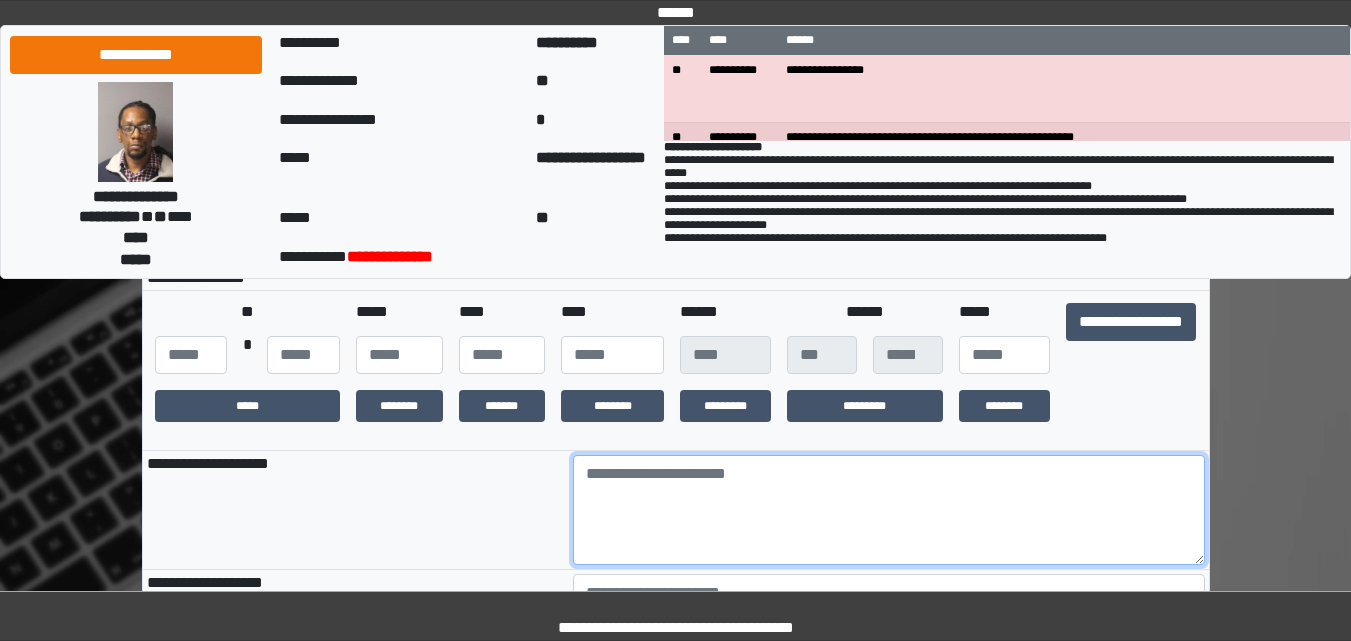 click at bounding box center (889, 510) 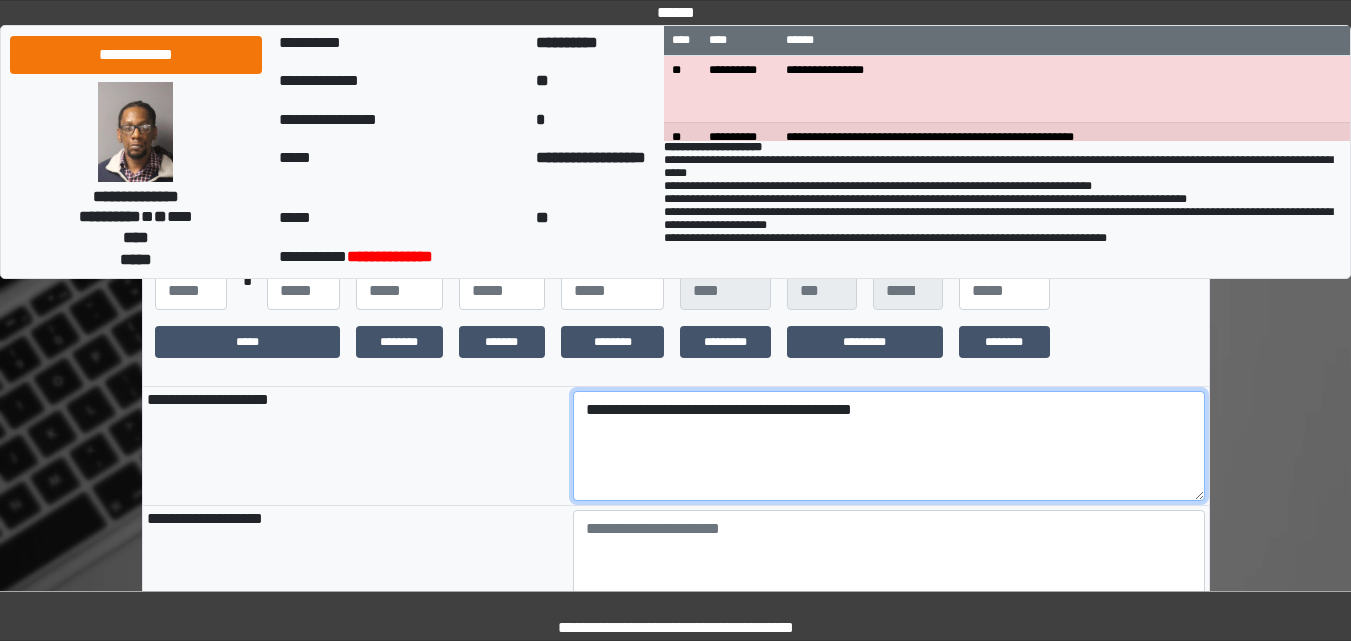scroll, scrollTop: 700, scrollLeft: 0, axis: vertical 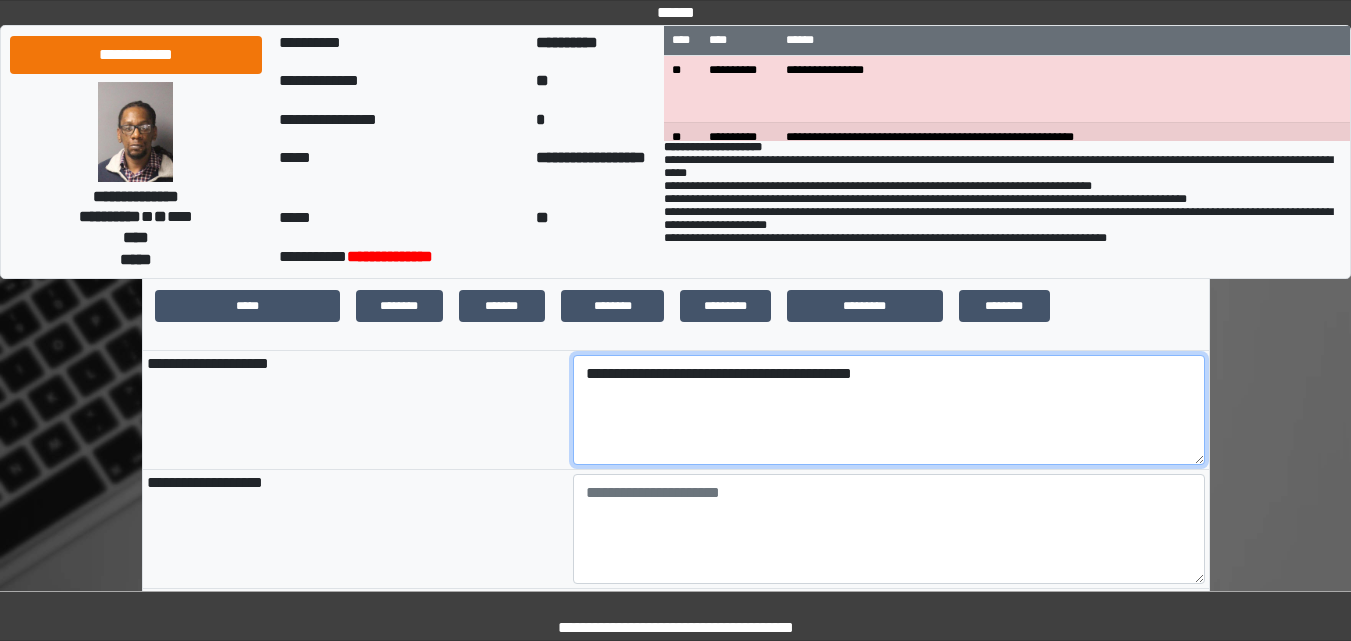 type on "**********" 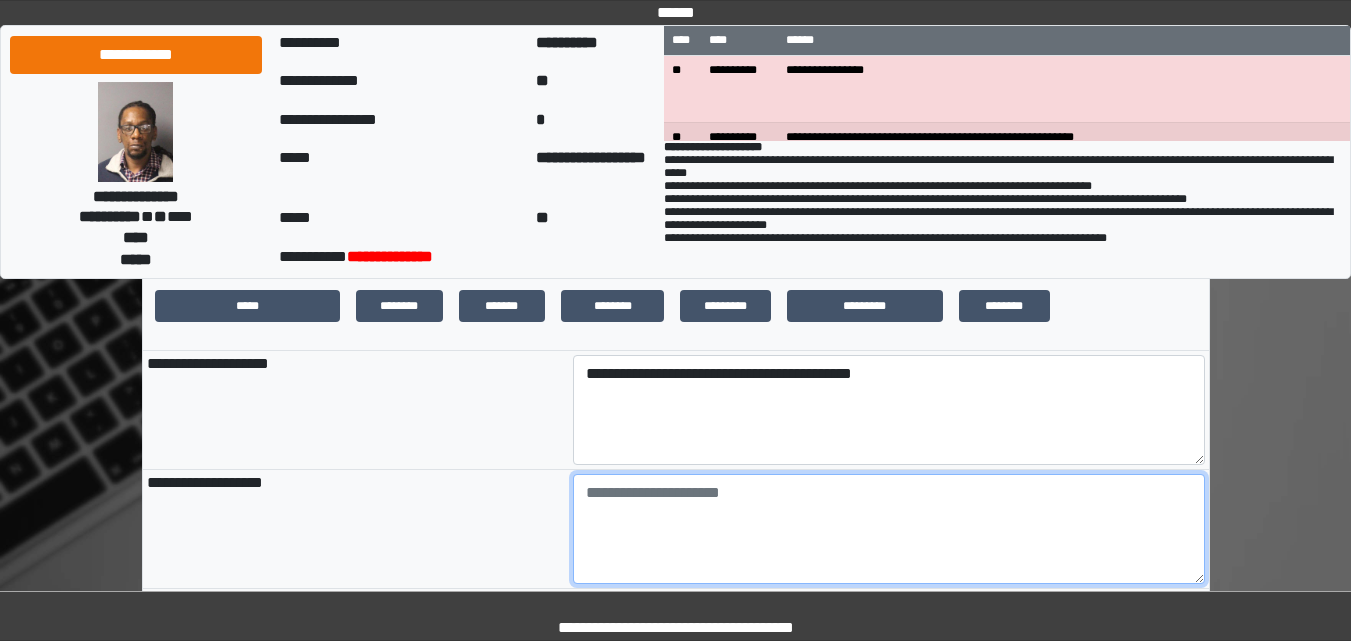 click at bounding box center [889, 529] 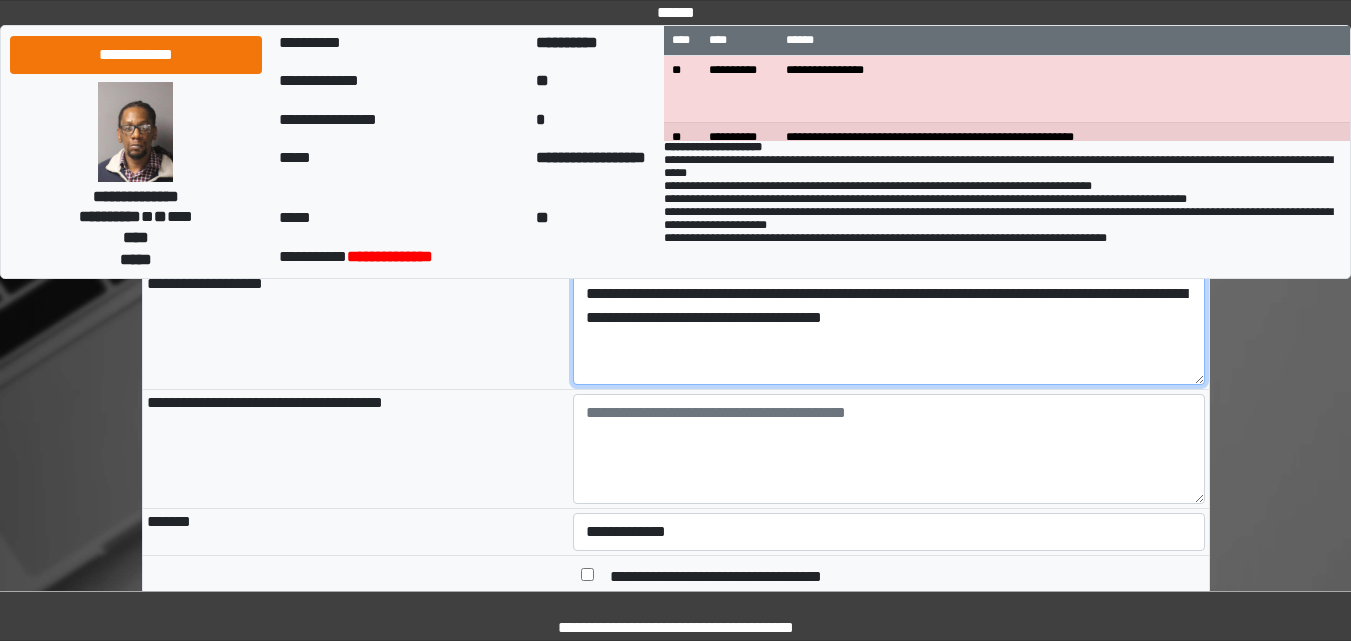 scroll, scrollTop: 900, scrollLeft: 0, axis: vertical 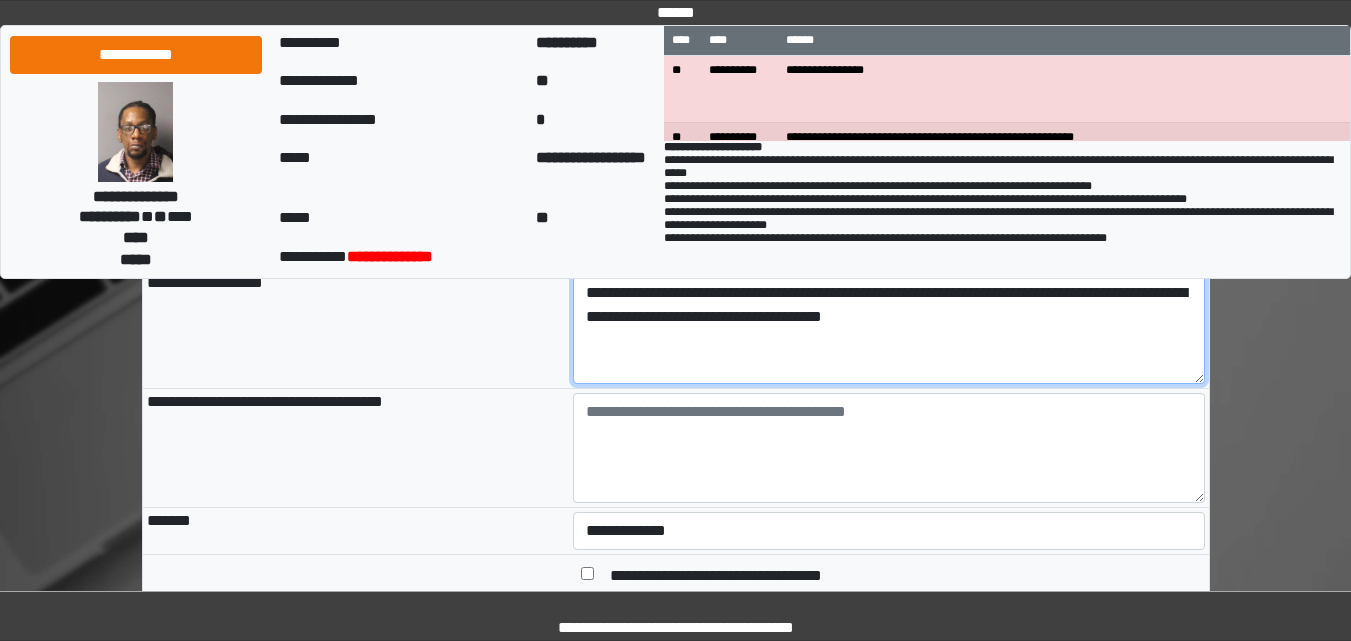 type on "**********" 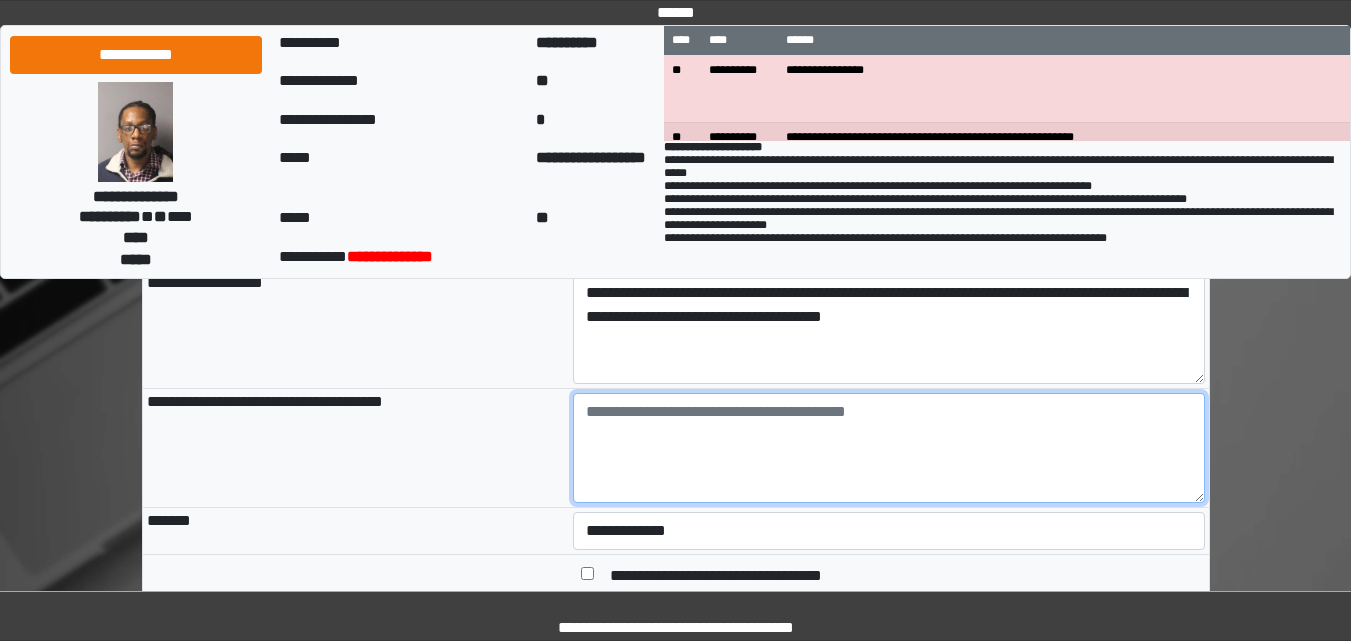 click at bounding box center [889, 448] 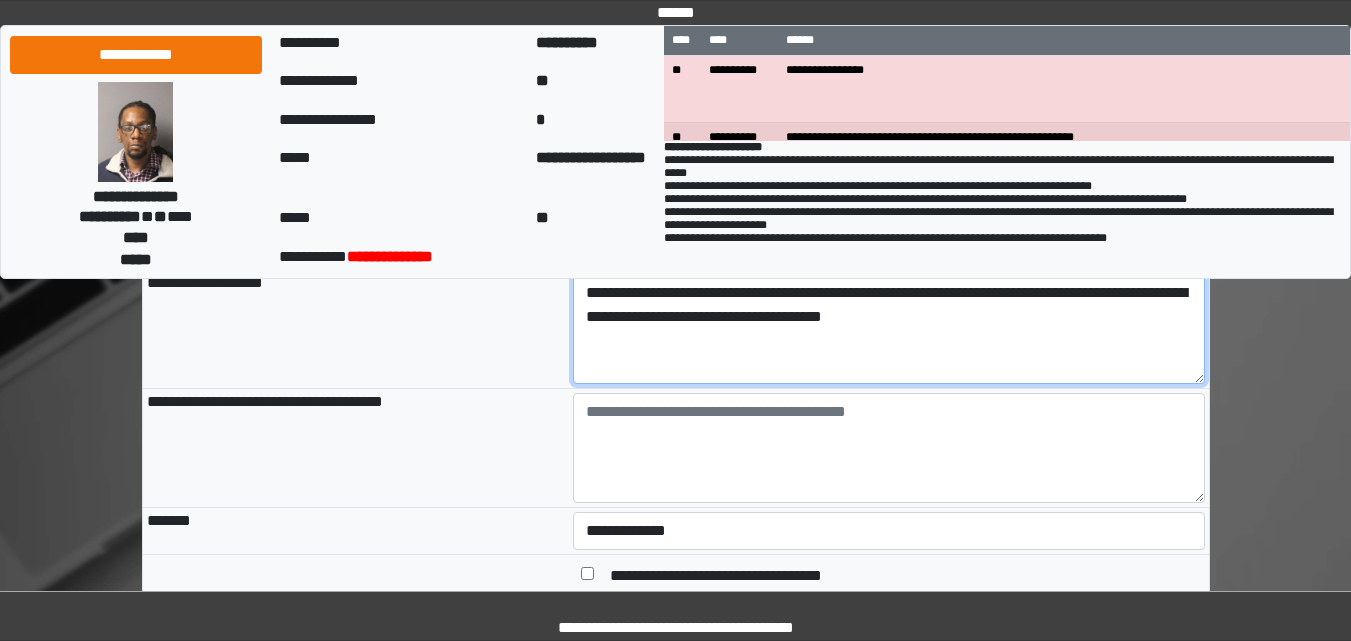 drag, startPoint x: 960, startPoint y: 342, endPoint x: 579, endPoint y: 308, distance: 382.51404 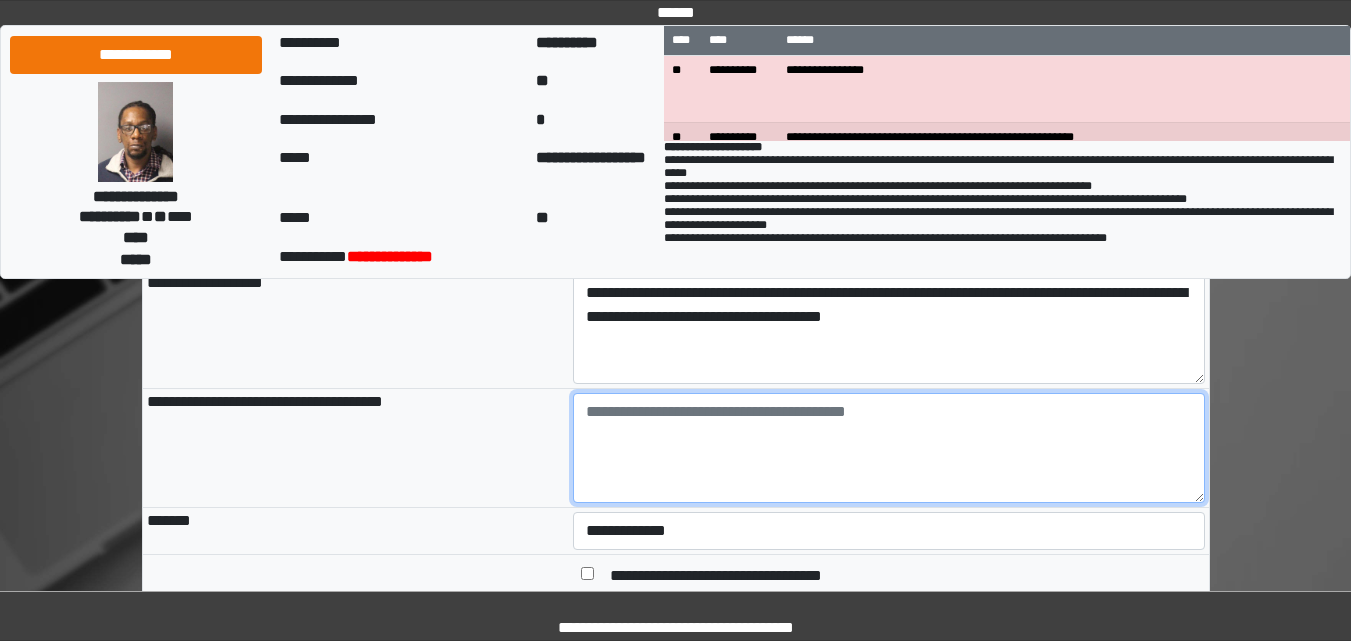 click at bounding box center [889, 448] 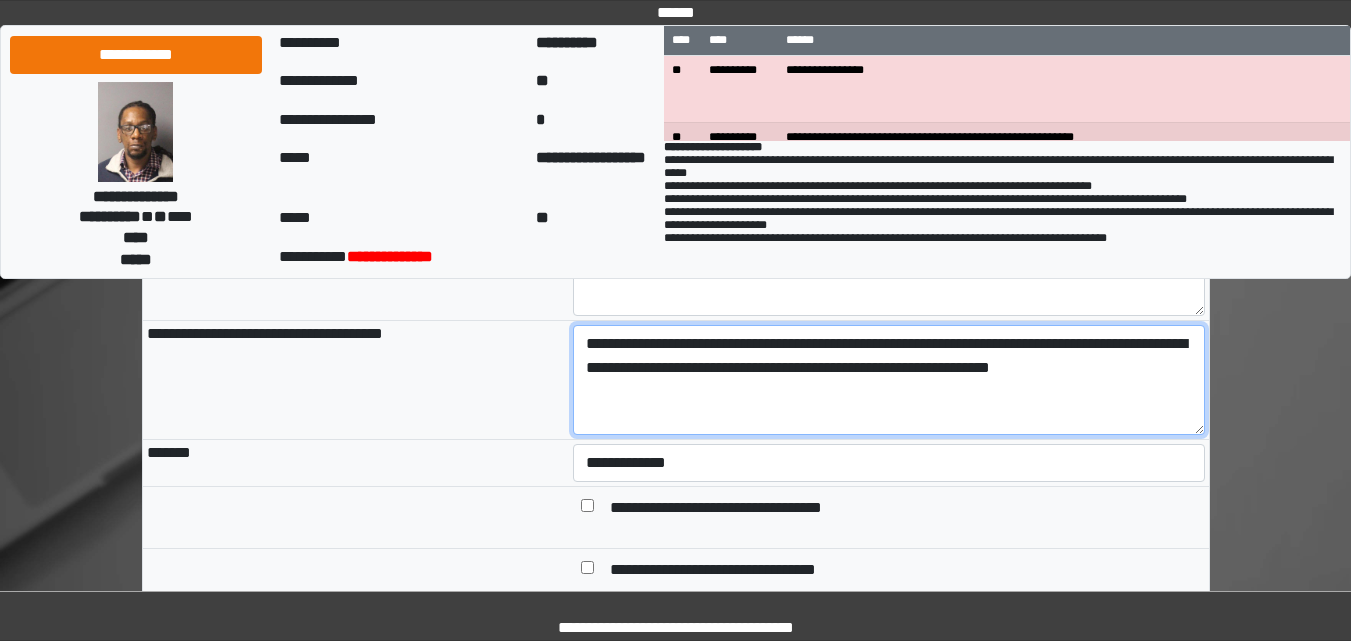 scroll, scrollTop: 1000, scrollLeft: 0, axis: vertical 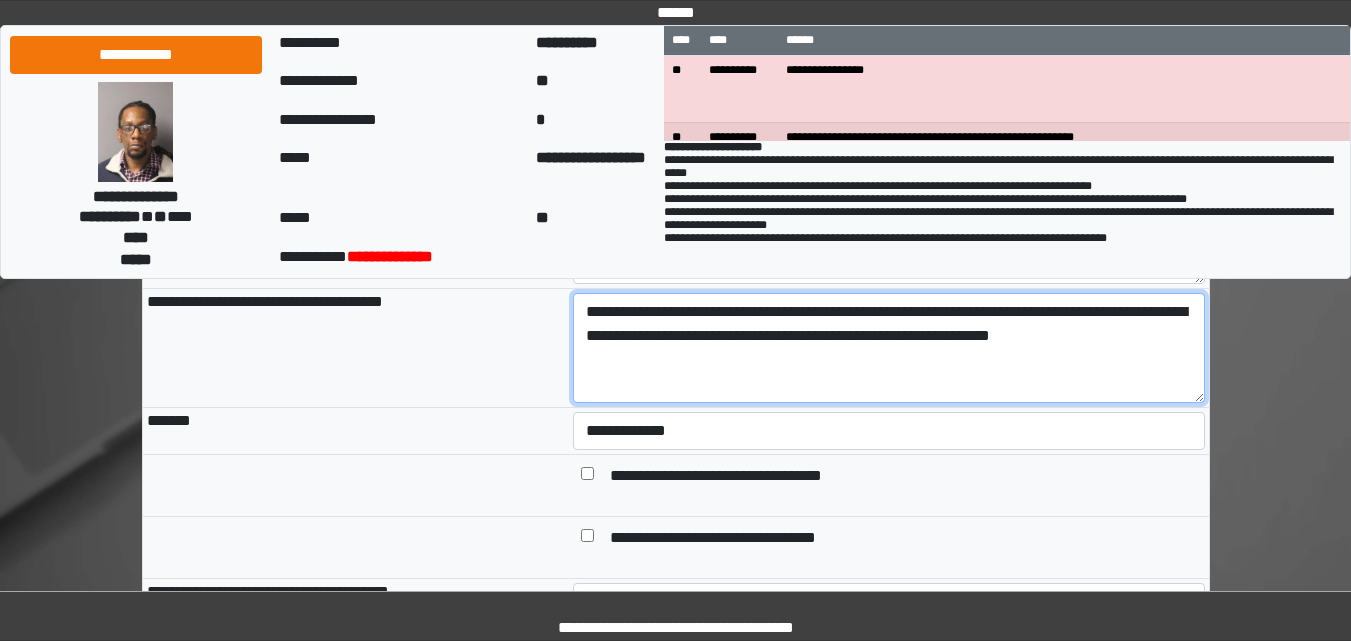 type on "**********" 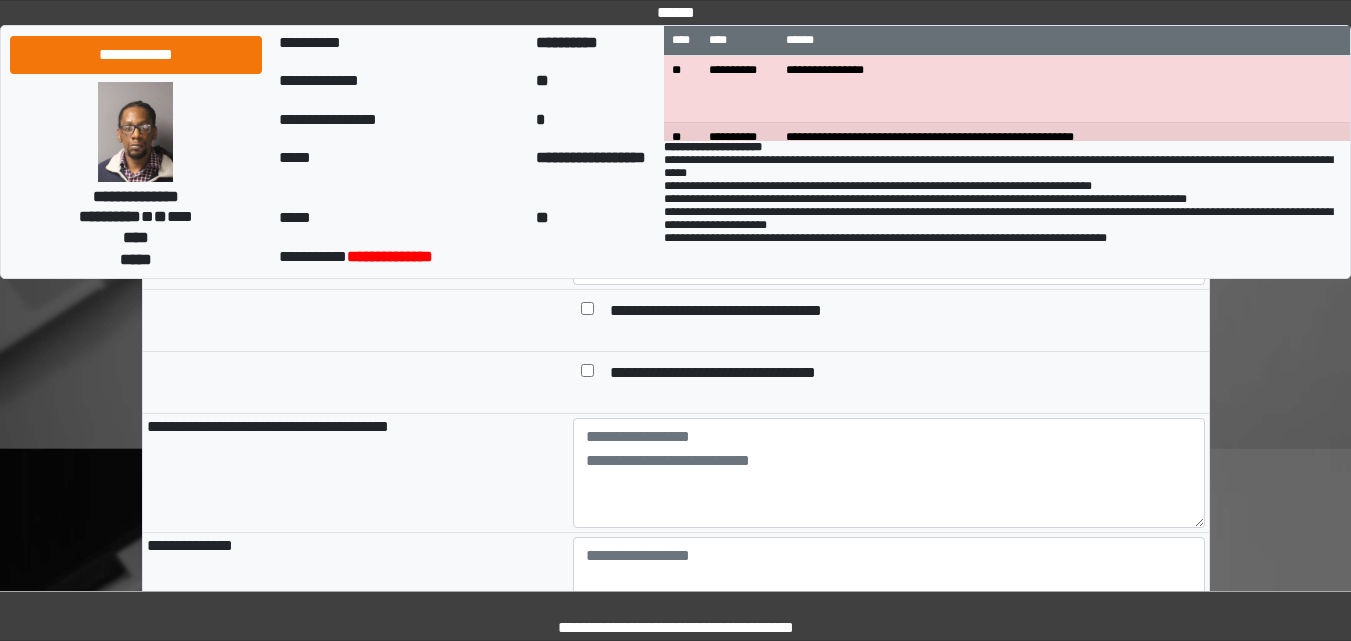 scroll, scrollTop: 1200, scrollLeft: 0, axis: vertical 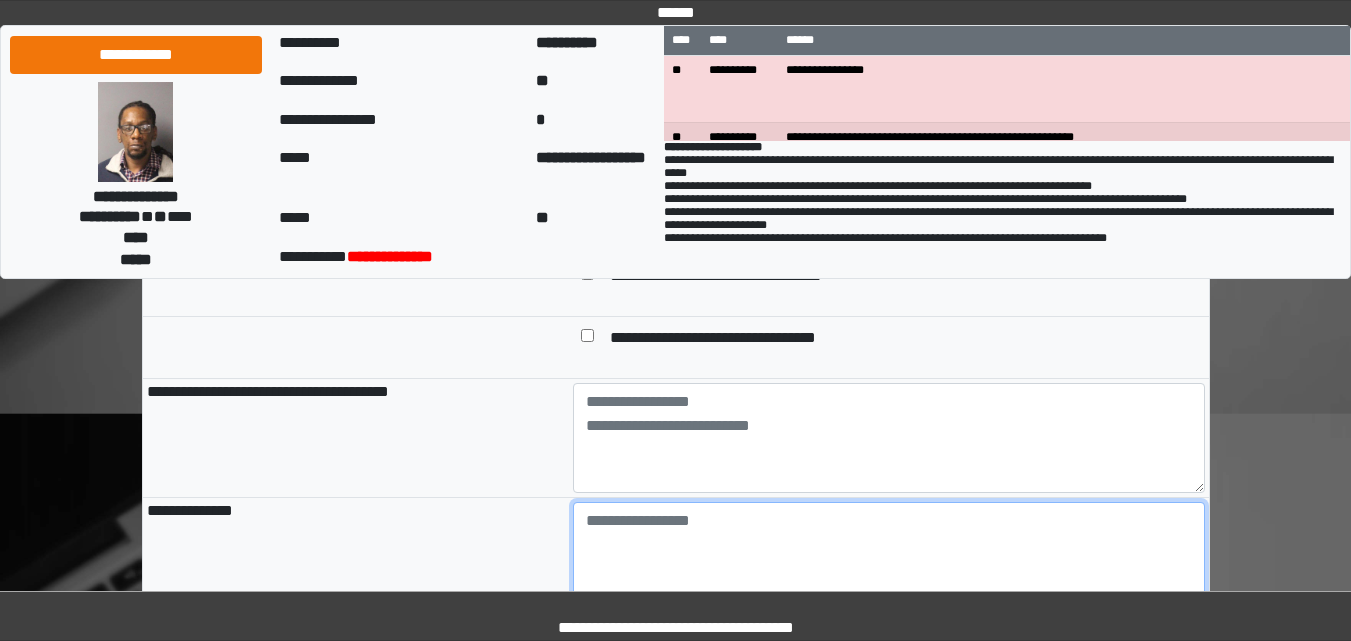 click at bounding box center (889, 557) 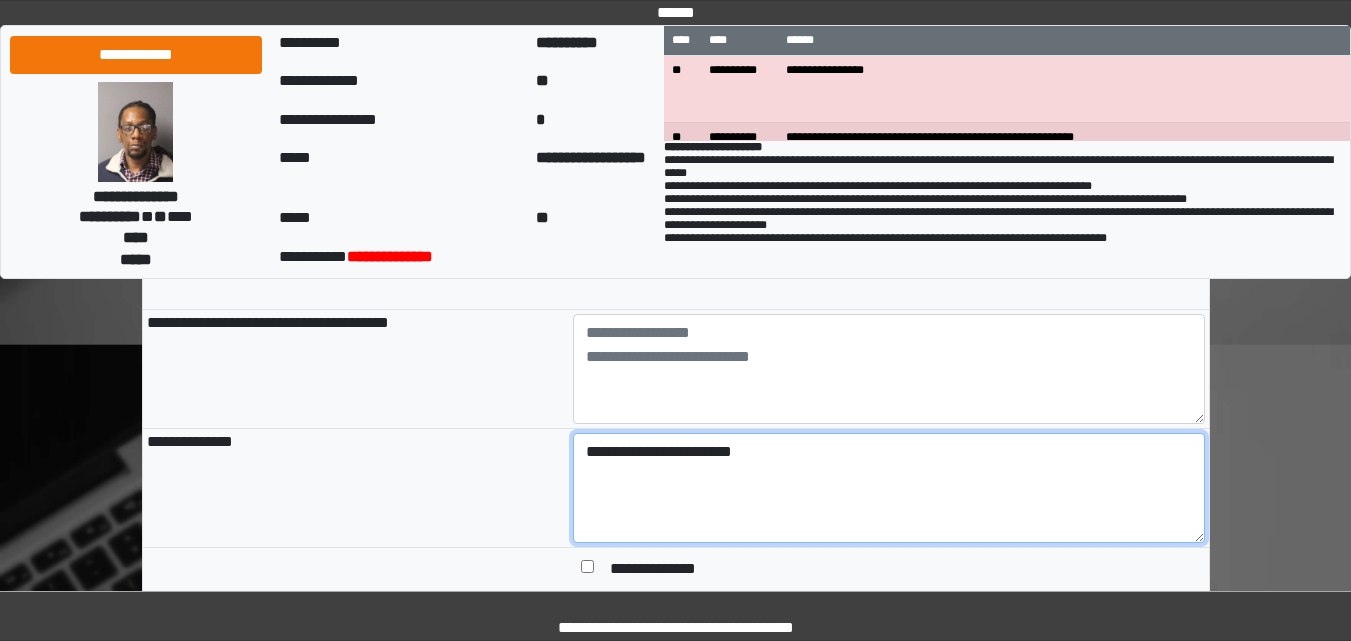 scroll, scrollTop: 1300, scrollLeft: 0, axis: vertical 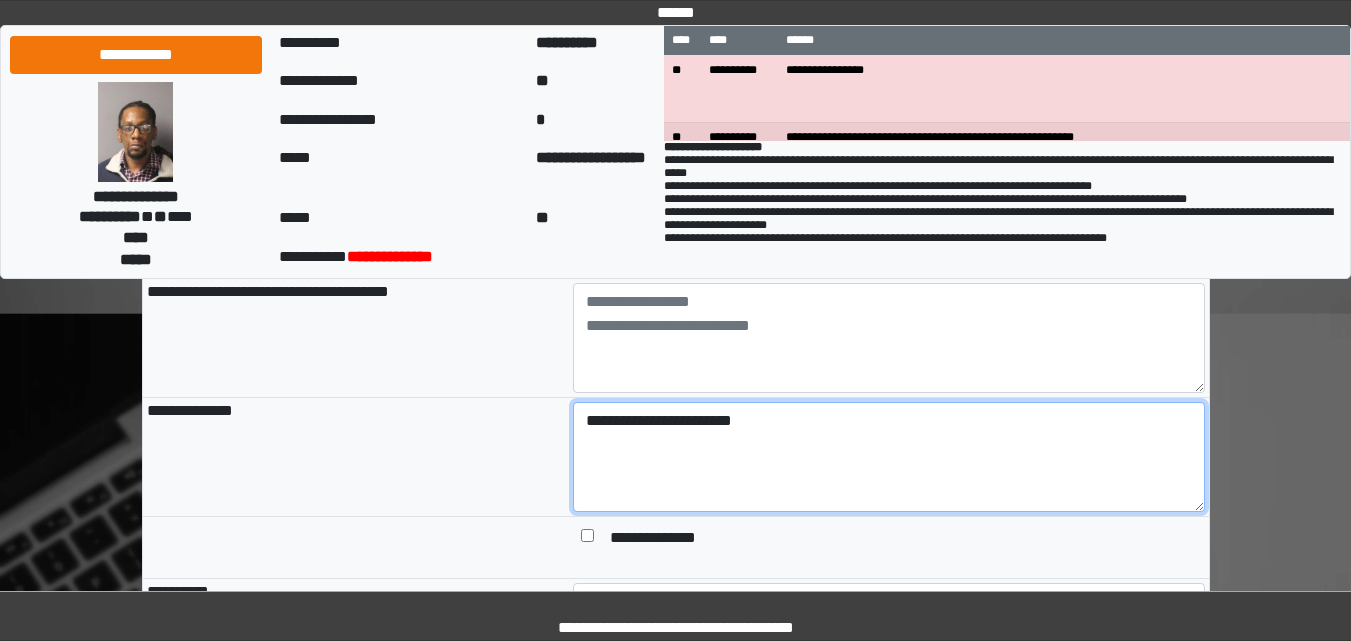 type on "**********" 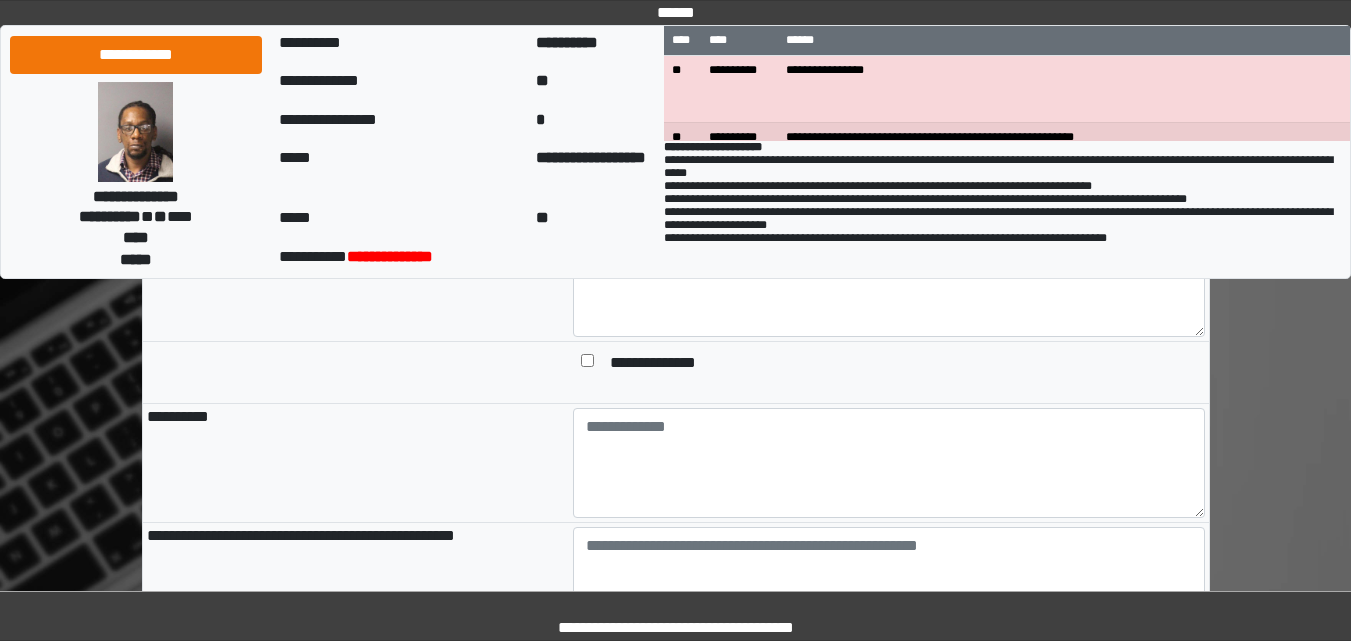 scroll, scrollTop: 1500, scrollLeft: 0, axis: vertical 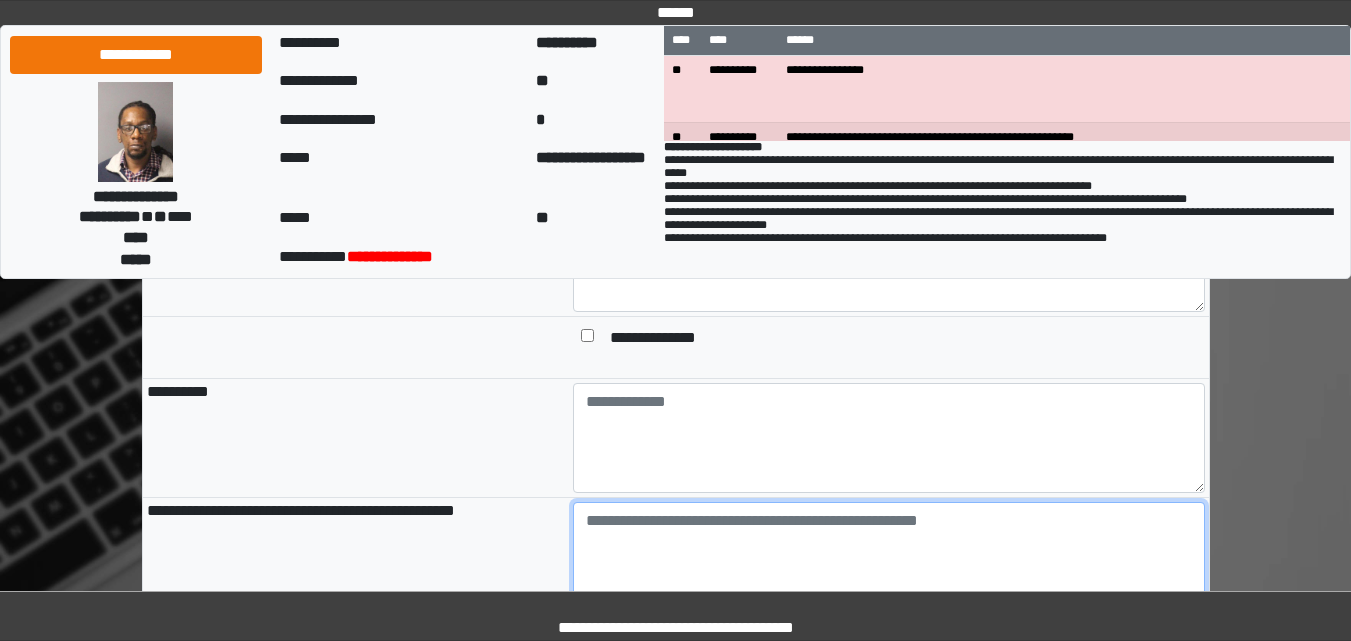 click at bounding box center [889, 557] 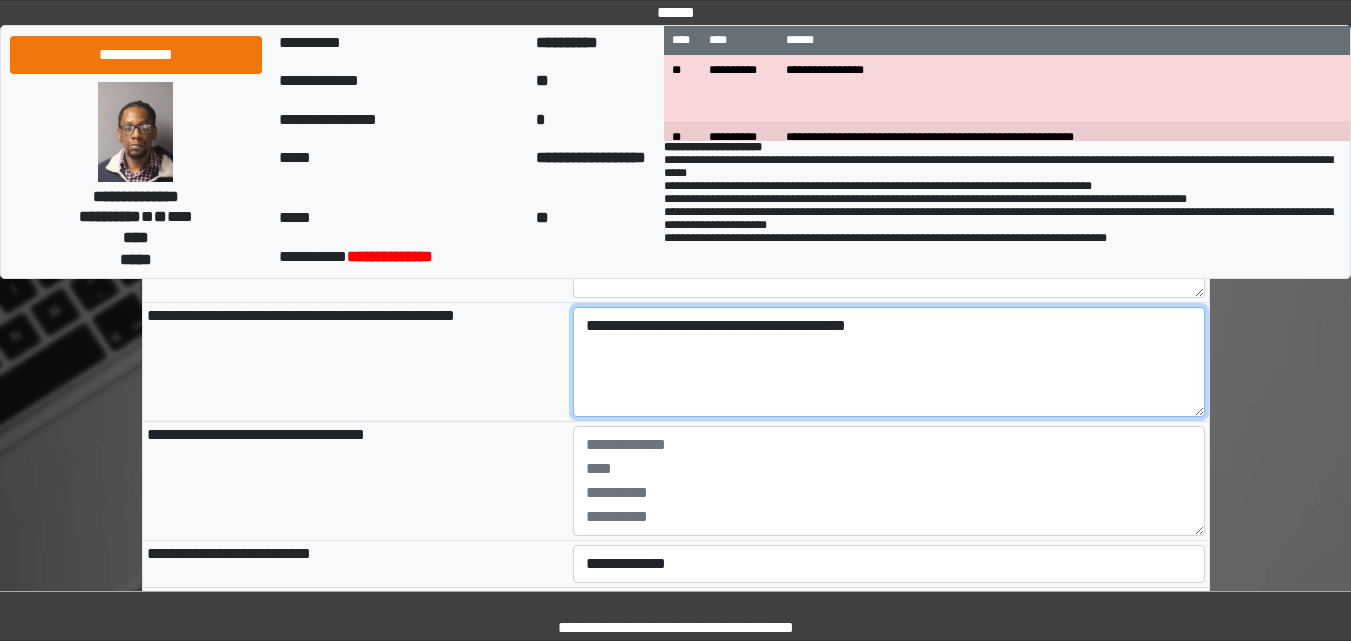 scroll, scrollTop: 1700, scrollLeft: 0, axis: vertical 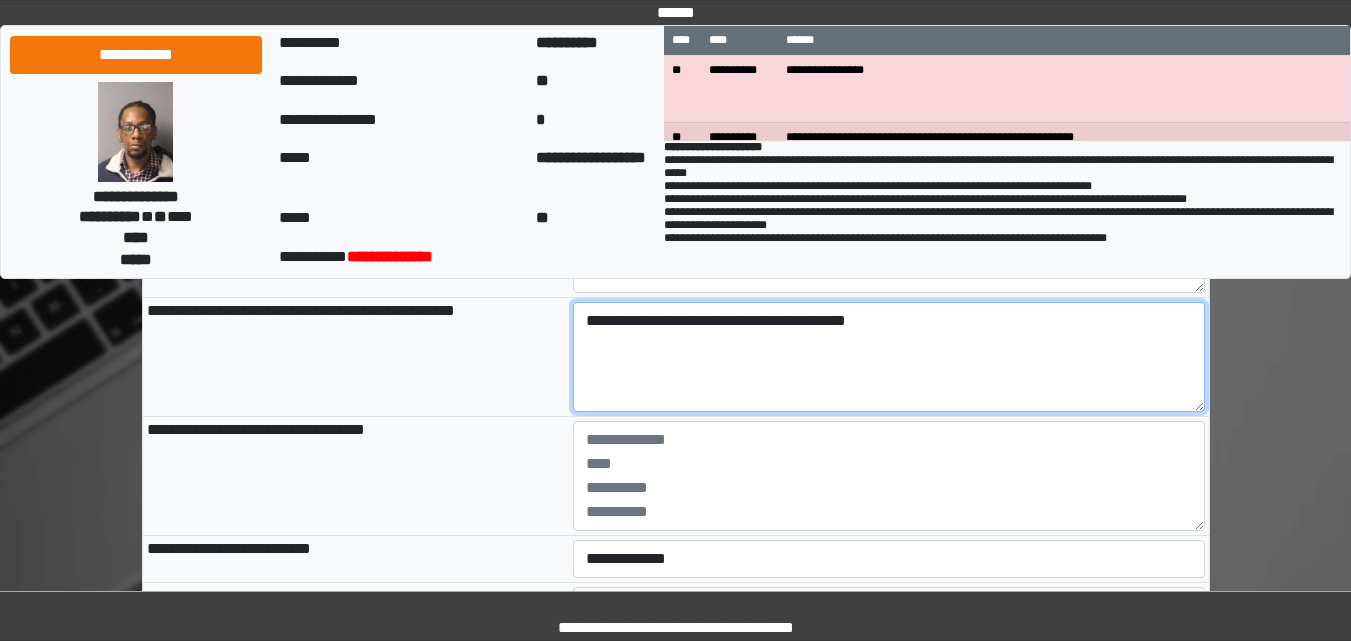 type on "**********" 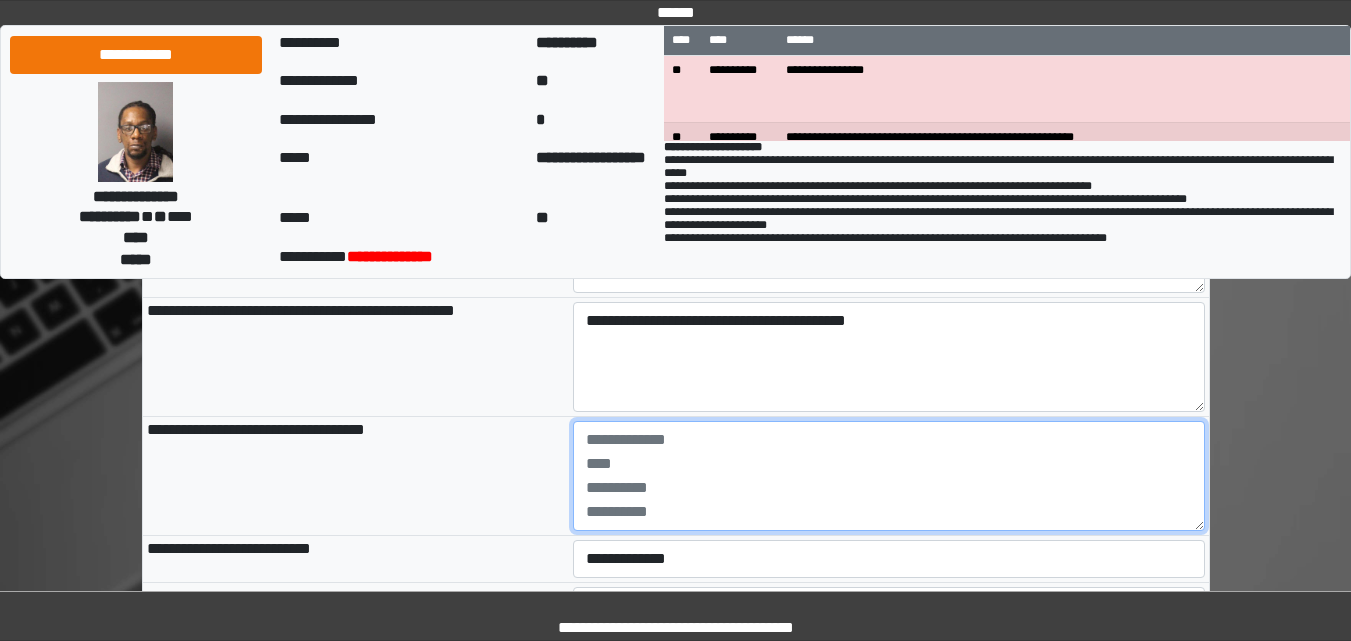 click at bounding box center (889, 476) 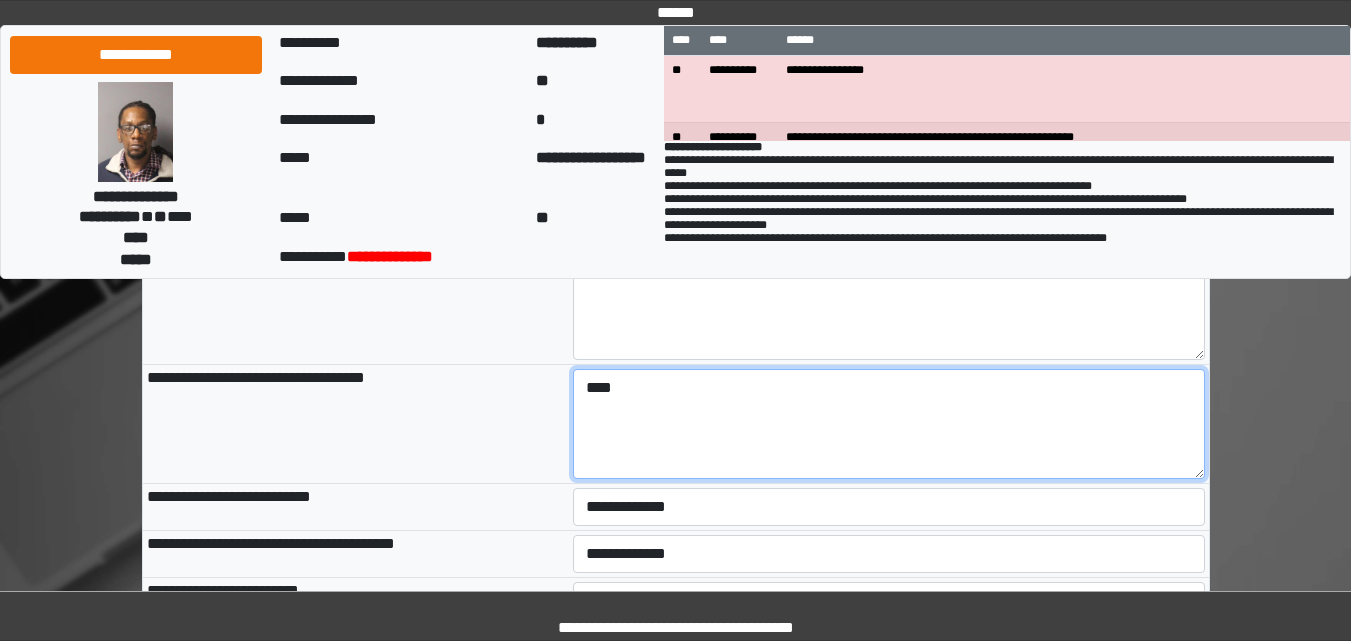 scroll, scrollTop: 1800, scrollLeft: 0, axis: vertical 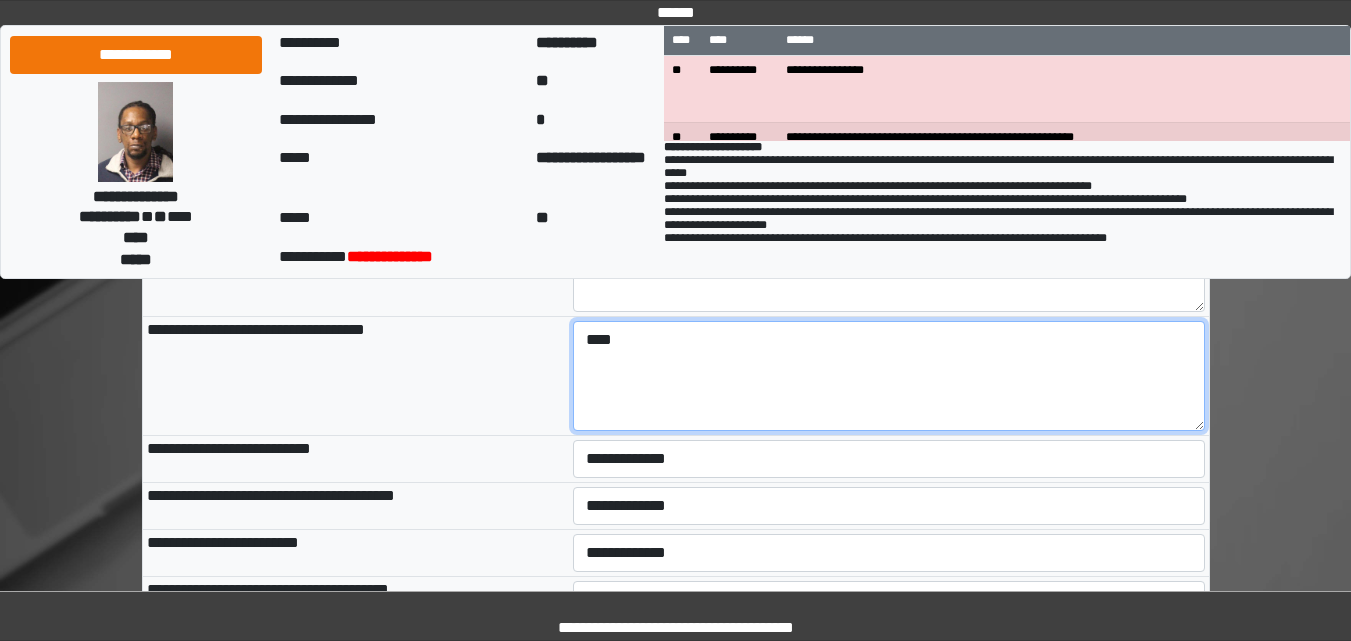 type on "****" 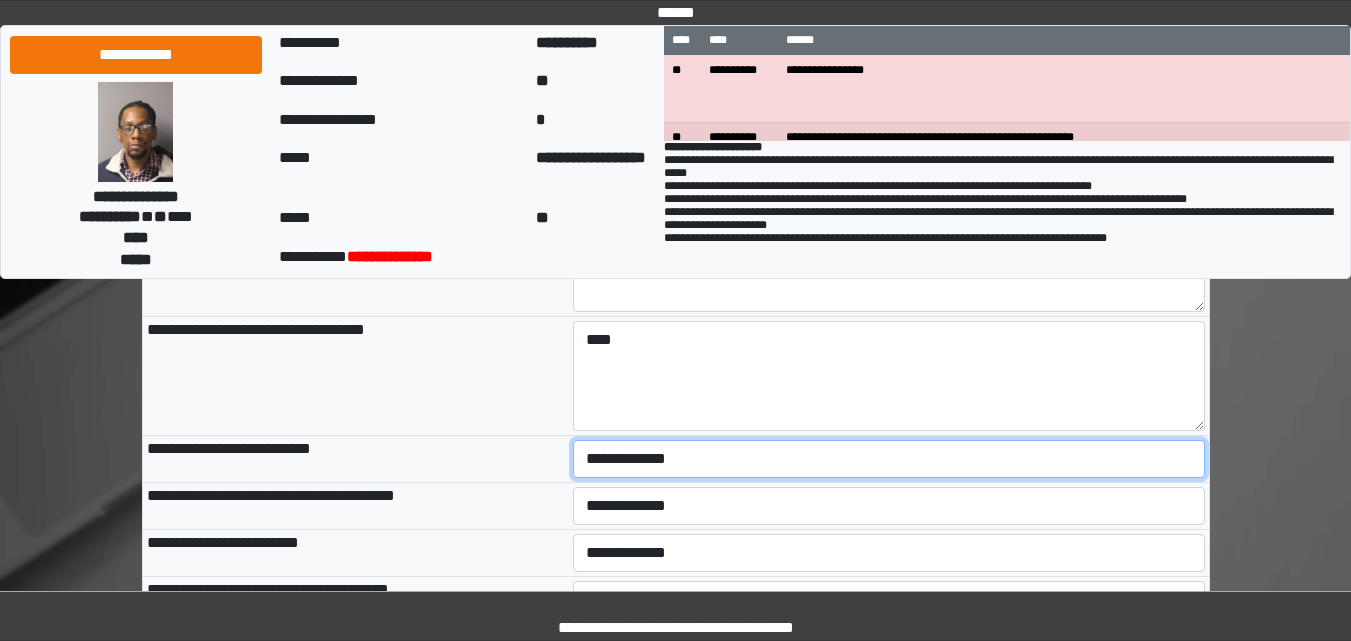 click on "**********" at bounding box center [889, 459] 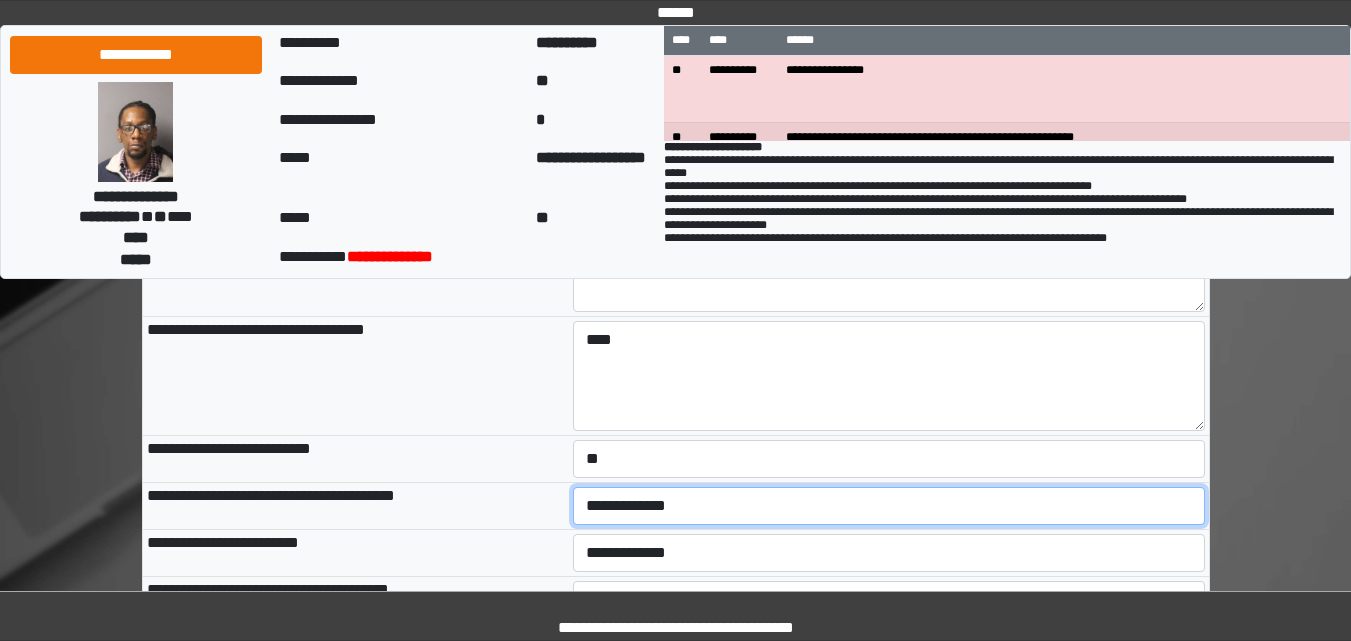 click on "**********" at bounding box center [889, 506] 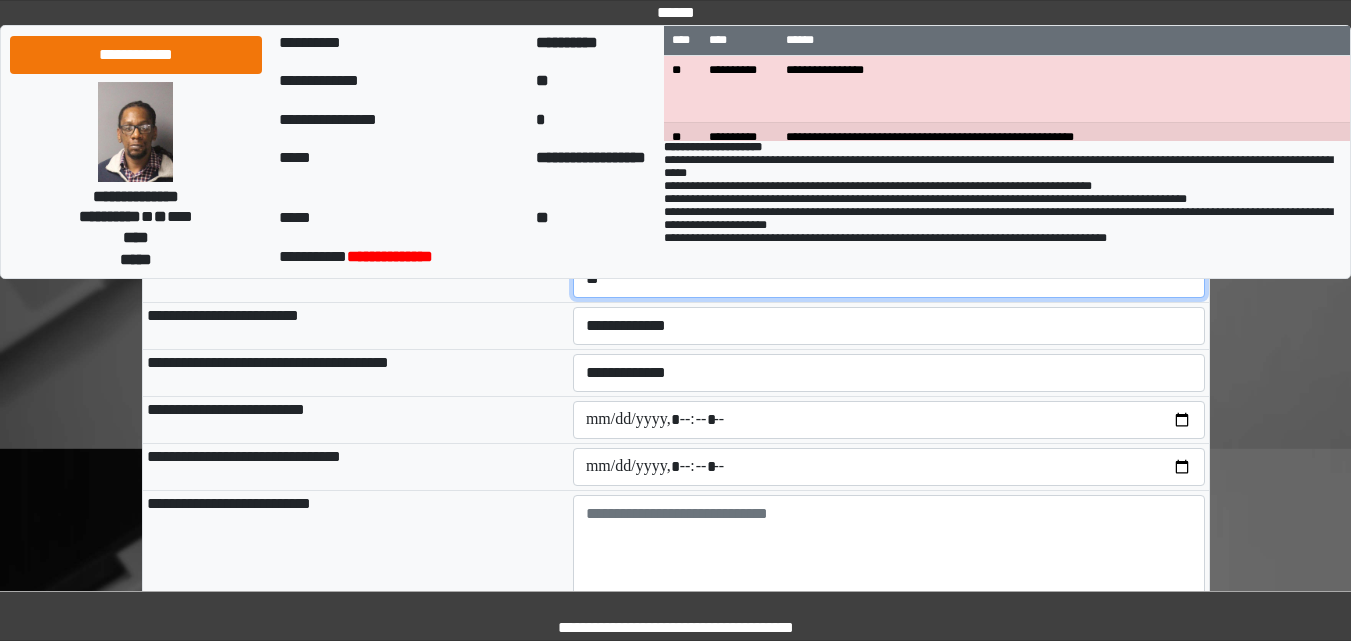 scroll, scrollTop: 2067, scrollLeft: 0, axis: vertical 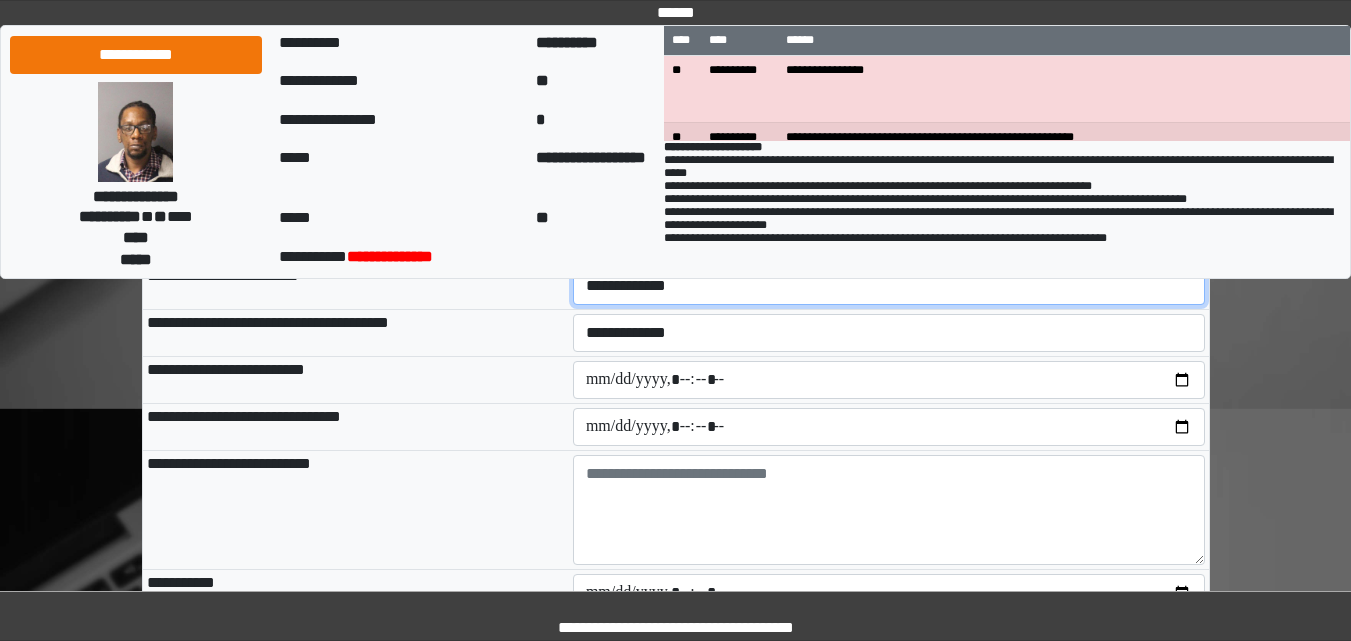 click on "**********" at bounding box center (889, 286) 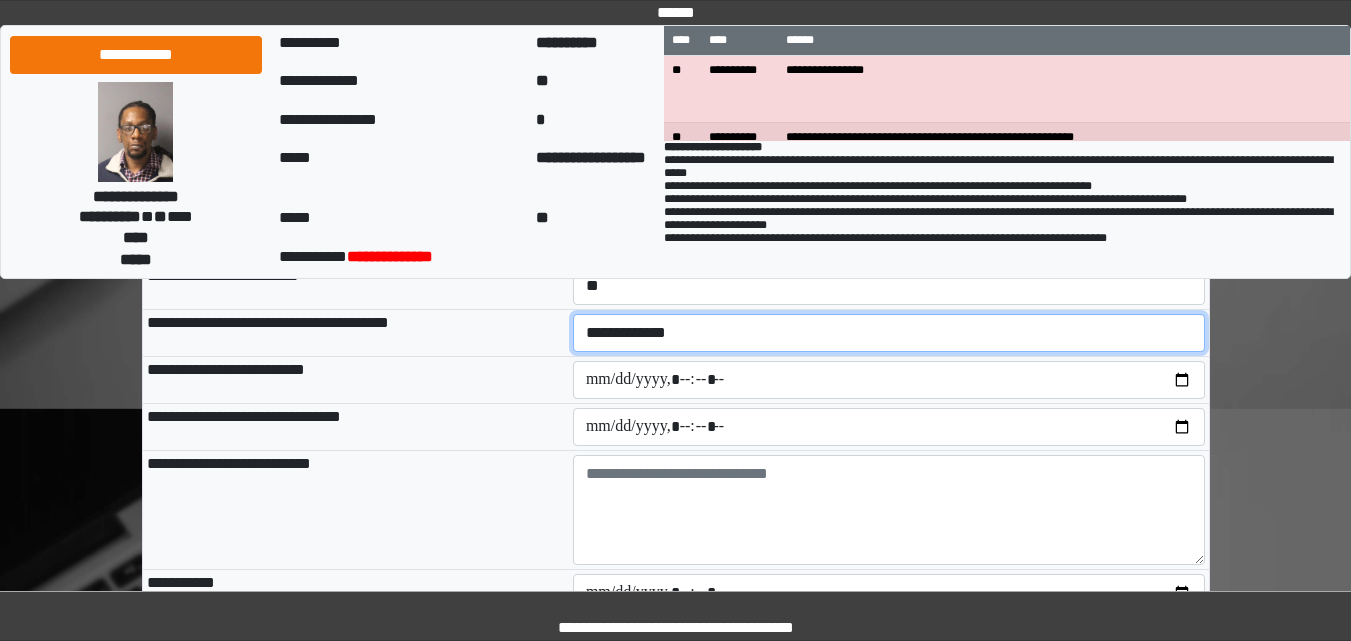 click on "**********" at bounding box center [889, 333] 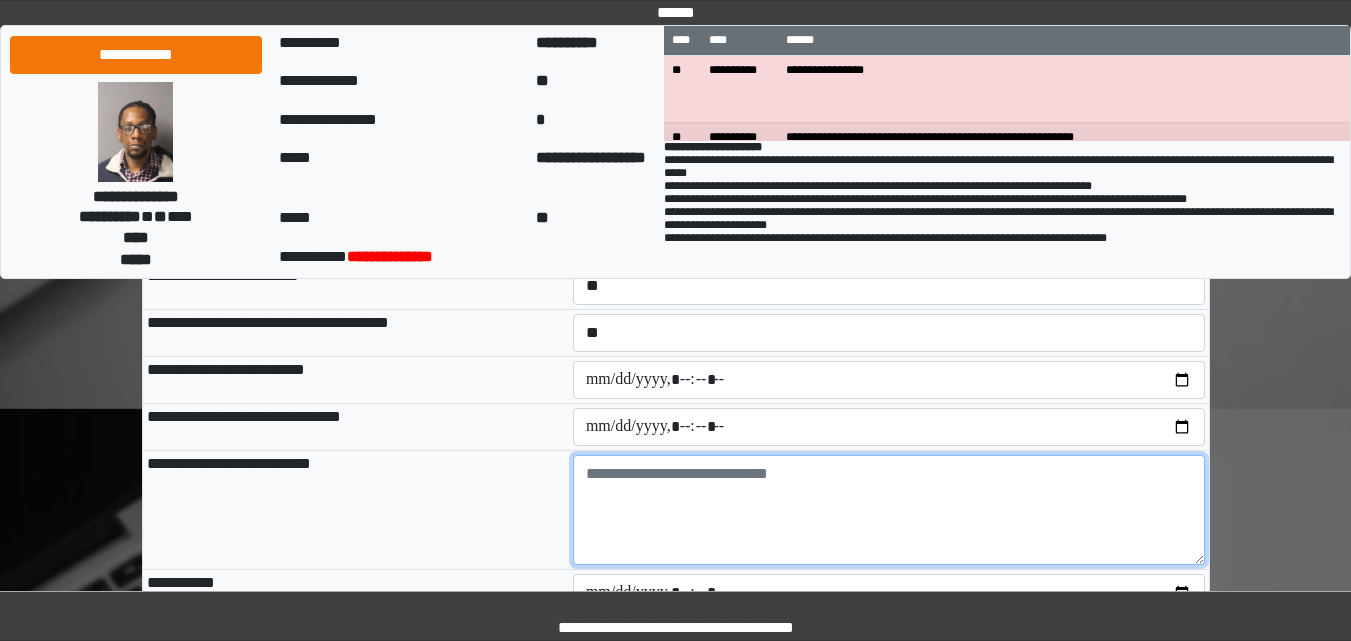 click at bounding box center [889, 510] 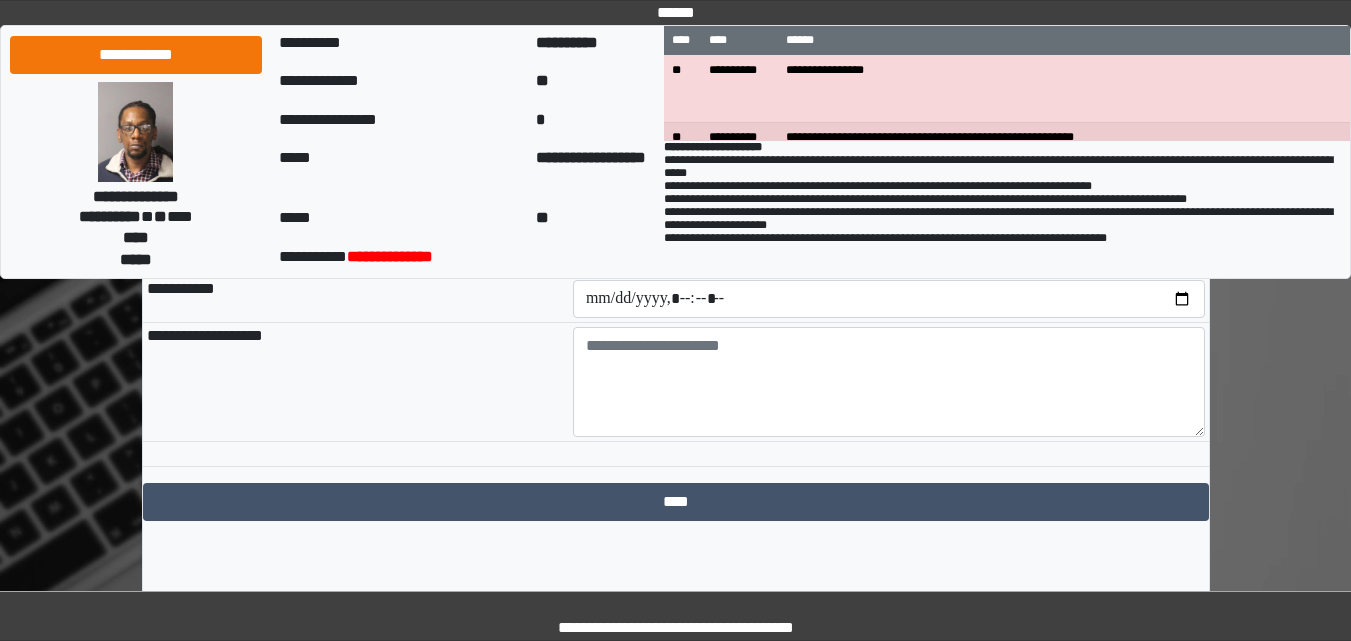 scroll, scrollTop: 2375, scrollLeft: 0, axis: vertical 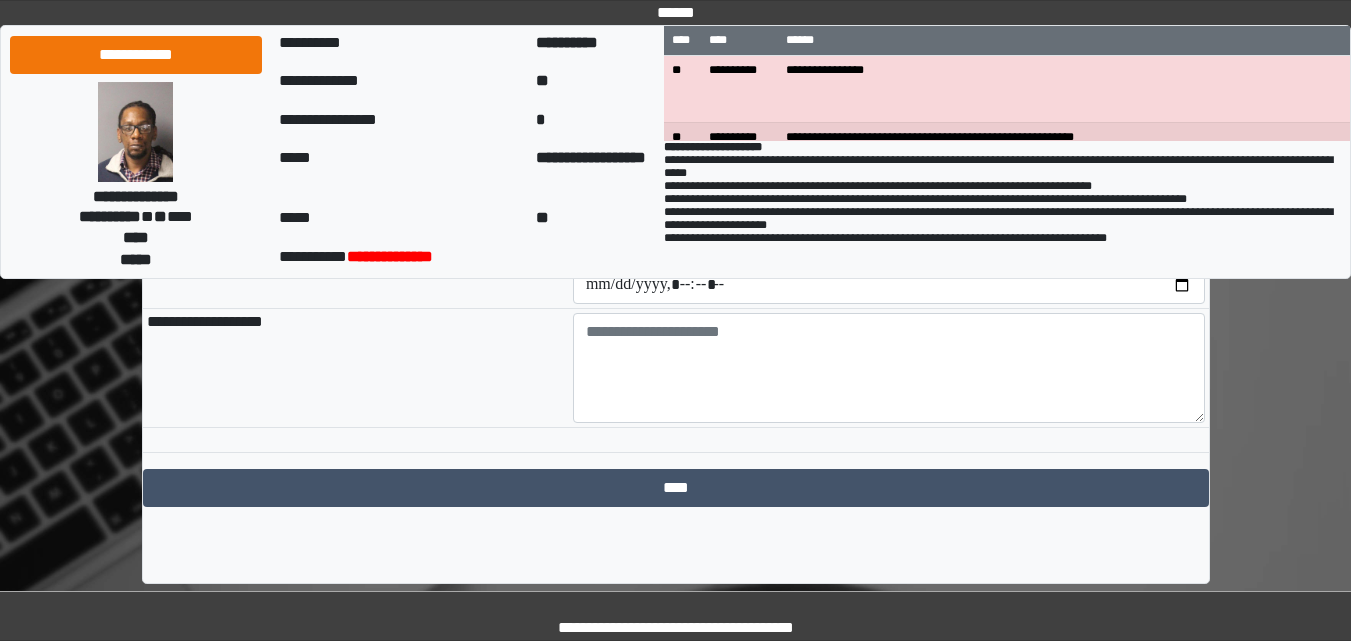 type on "**********" 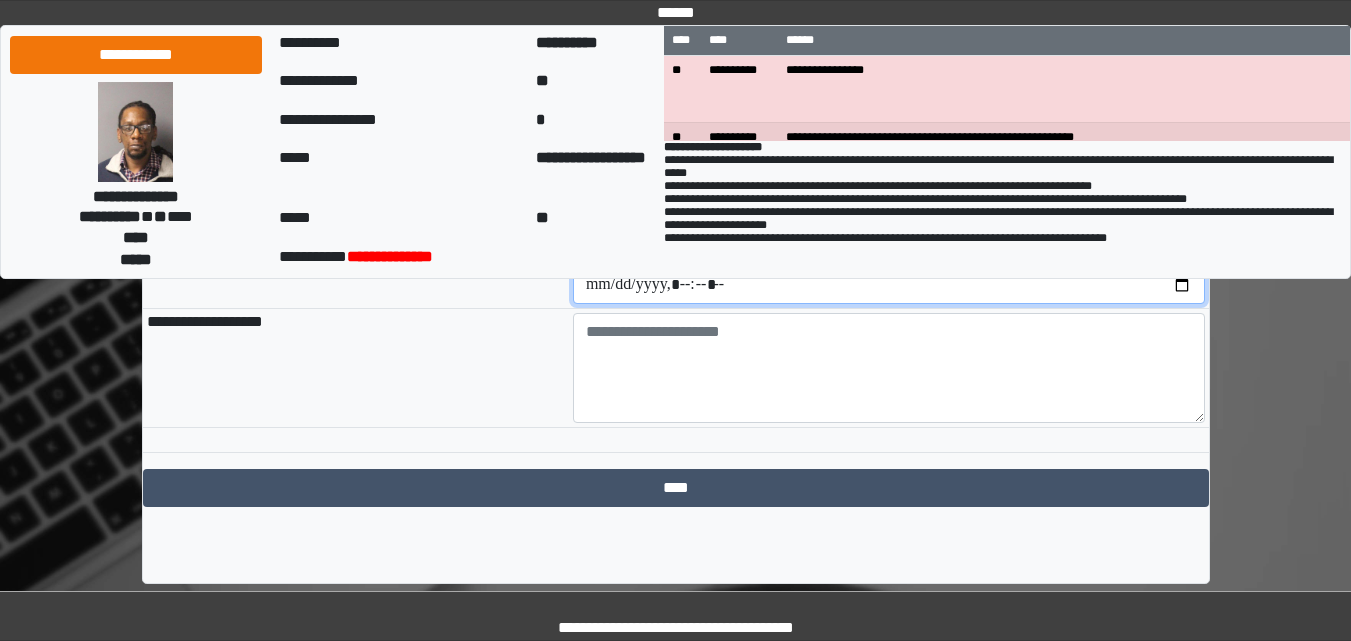 click at bounding box center (889, 285) 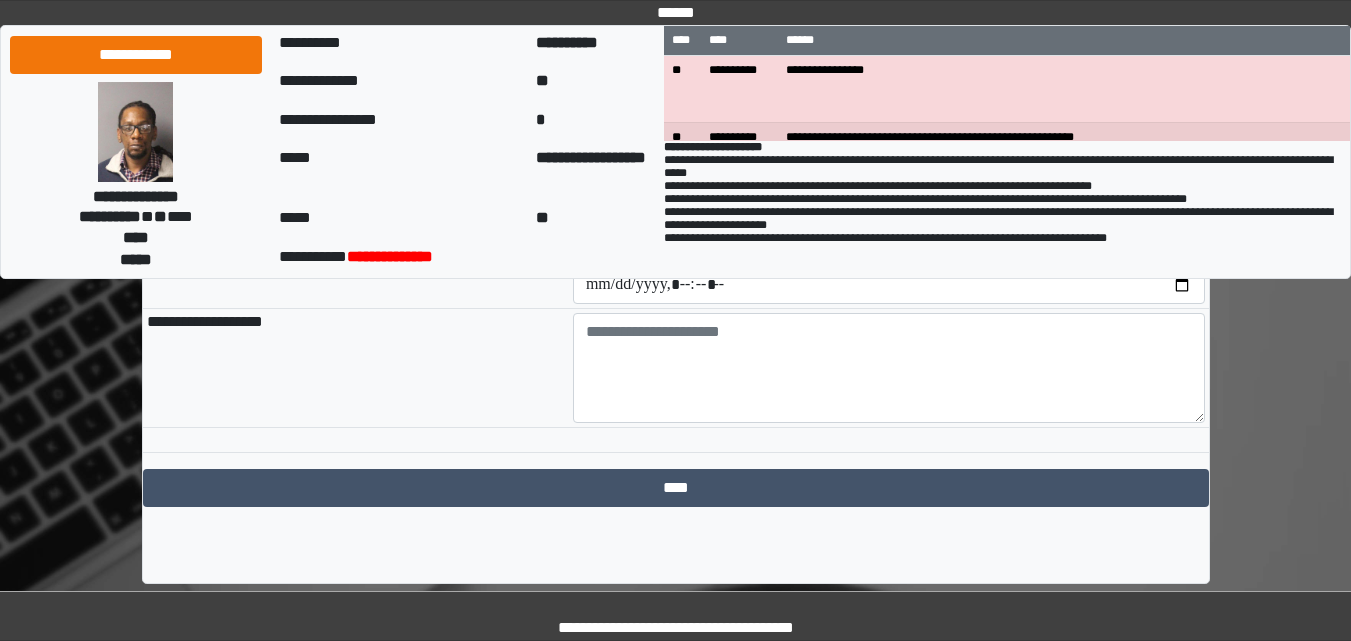 type on "**********" 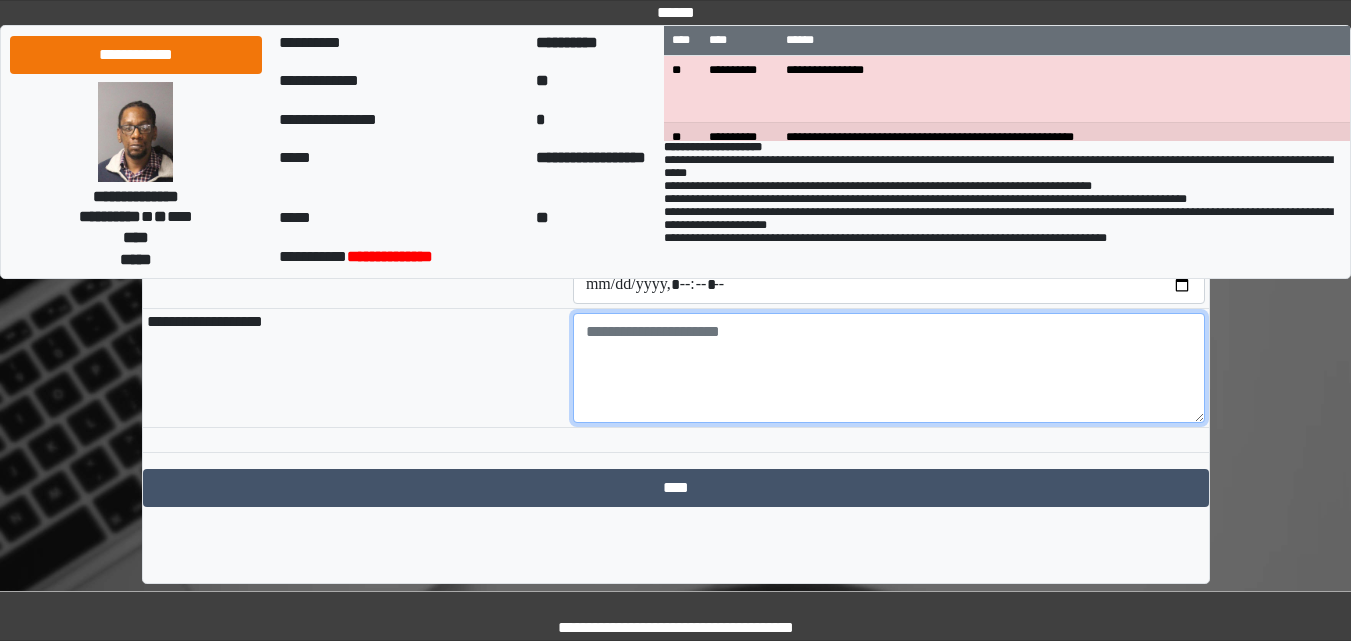 click at bounding box center (889, 368) 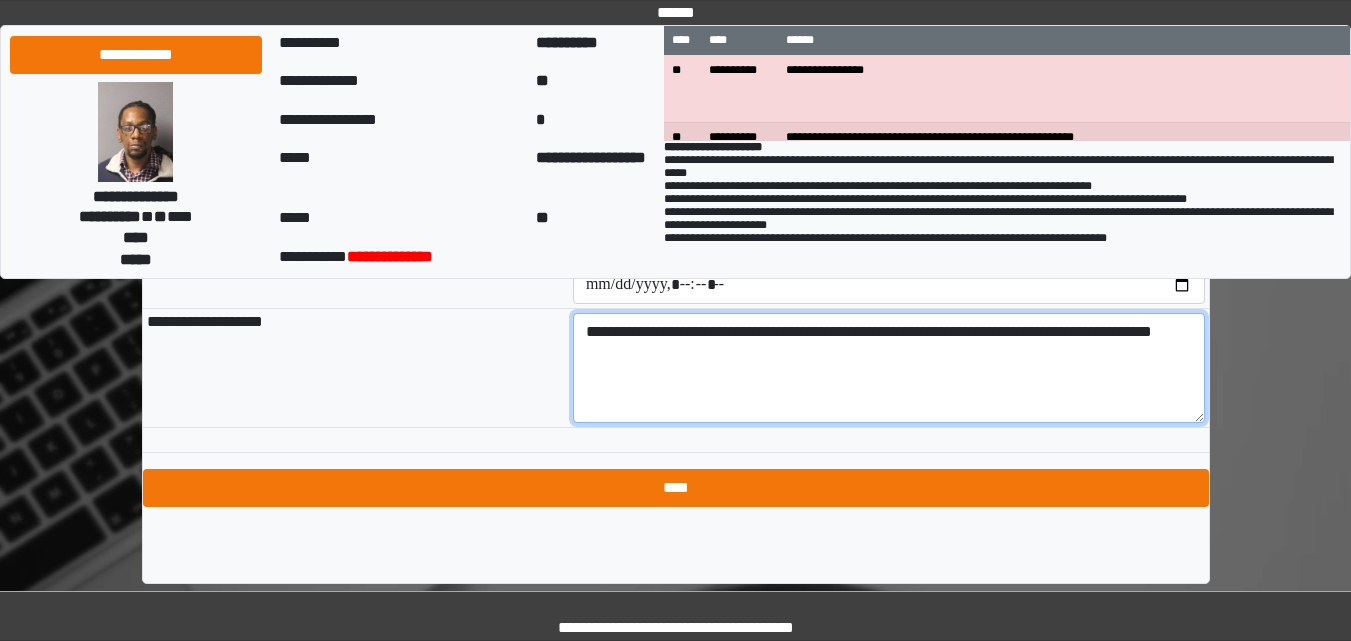 type on "**********" 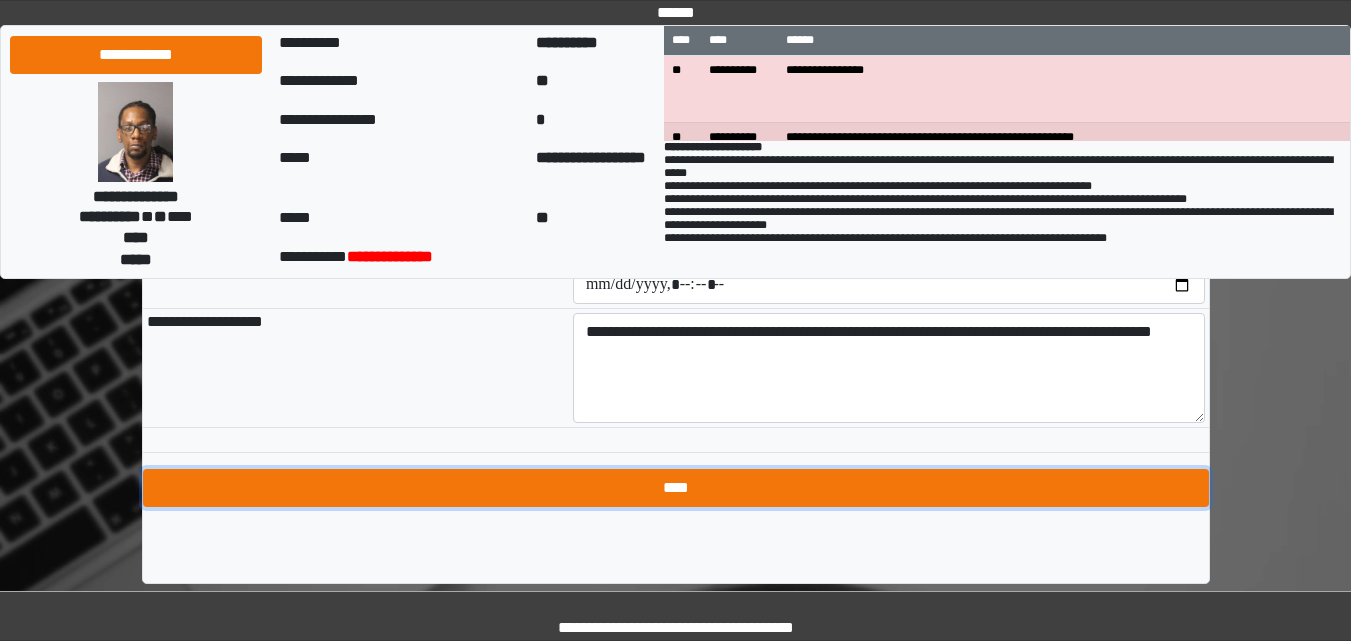 click on "****" at bounding box center [676, 488] 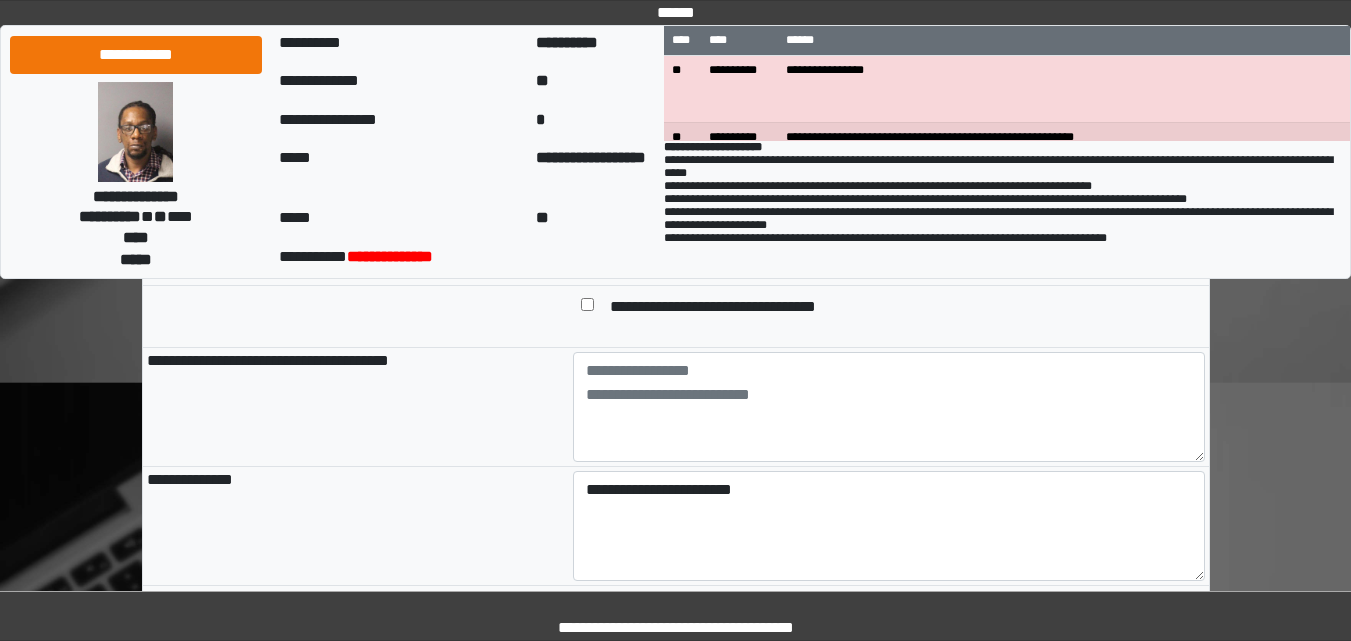 scroll, scrollTop: 1123, scrollLeft: 0, axis: vertical 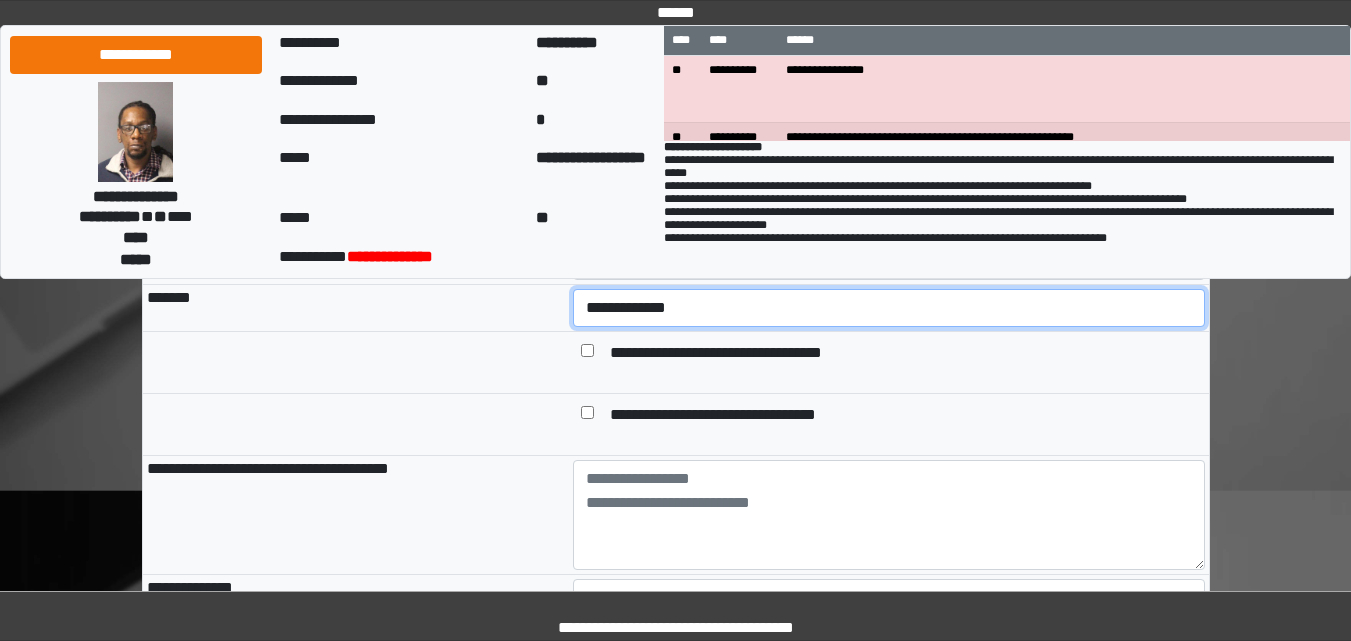 click on "**********" at bounding box center [889, 308] 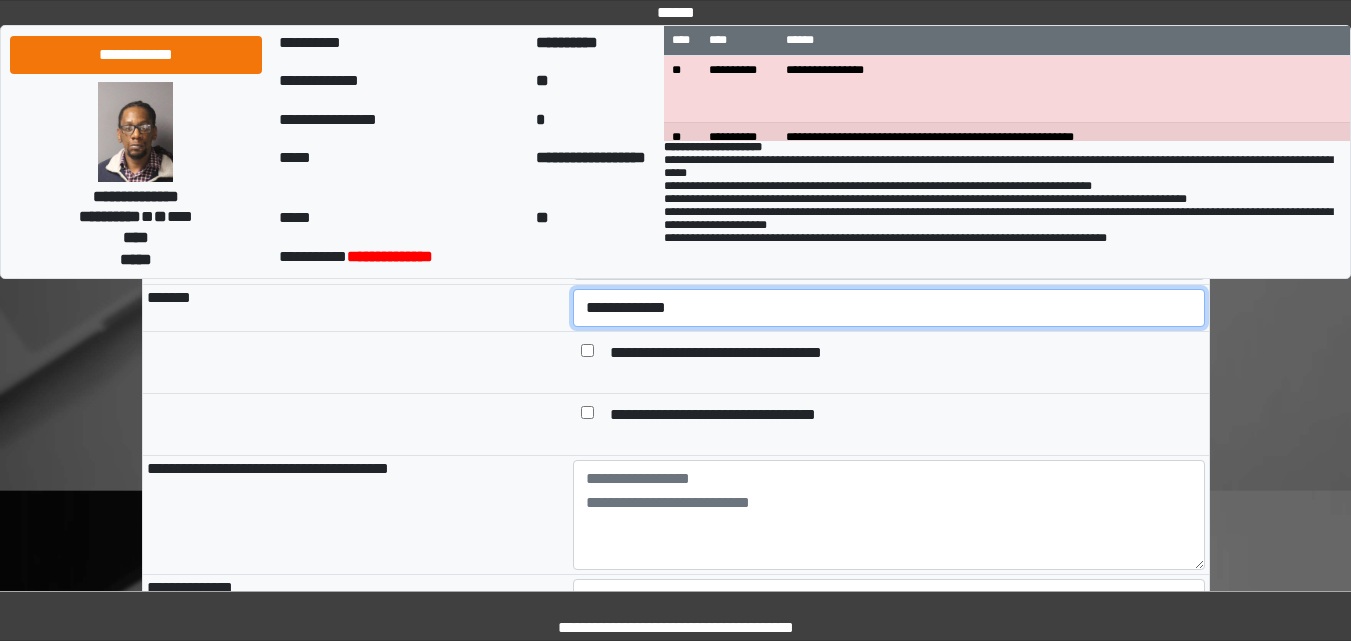 select on "*" 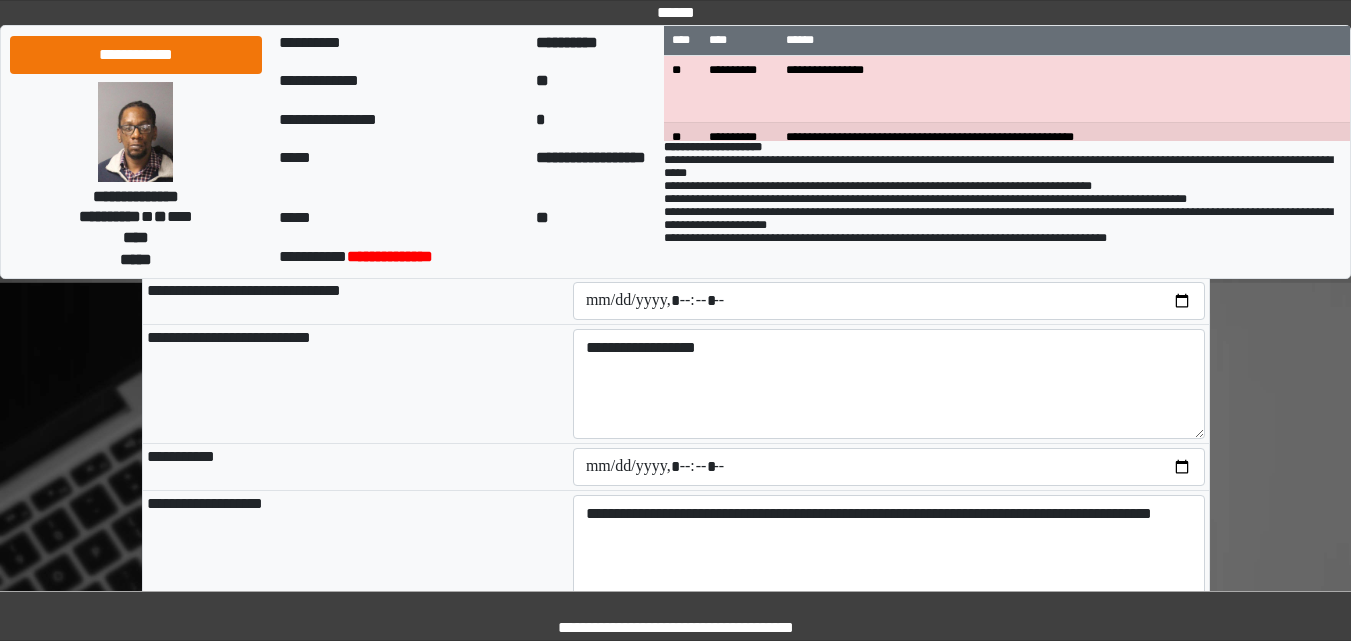 scroll, scrollTop: 2223, scrollLeft: 0, axis: vertical 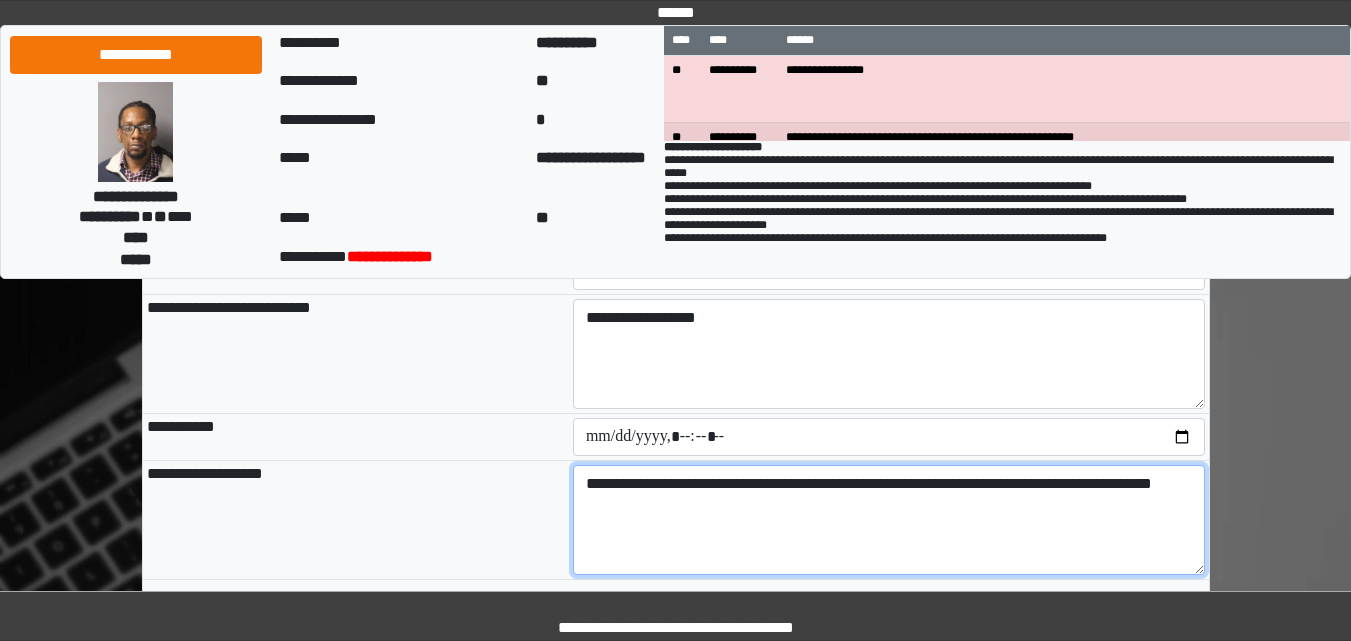 click on "**********" at bounding box center (889, 520) 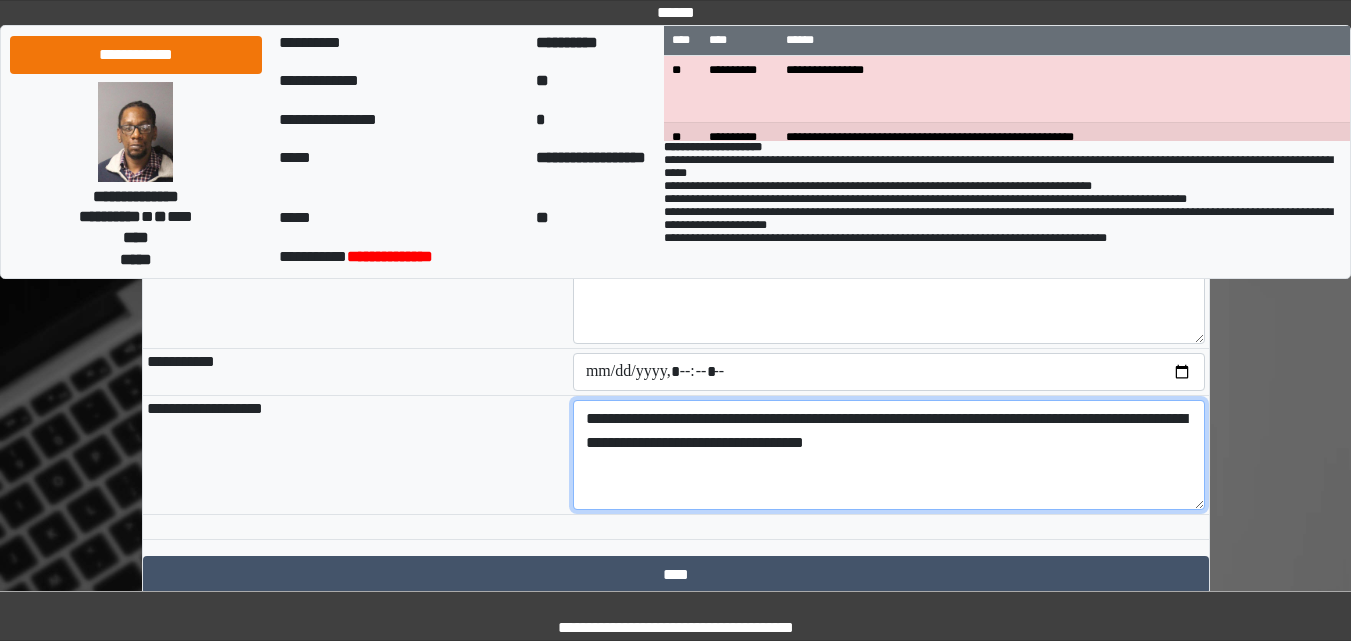 scroll, scrollTop: 2323, scrollLeft: 0, axis: vertical 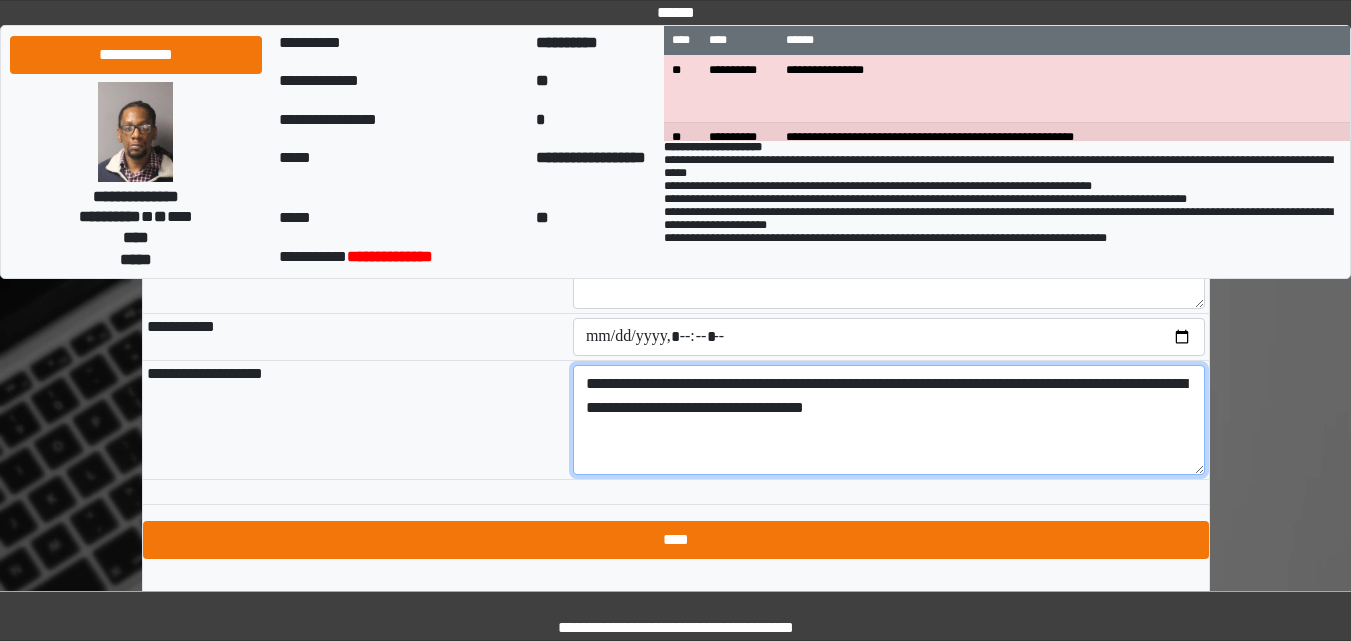 type on "**********" 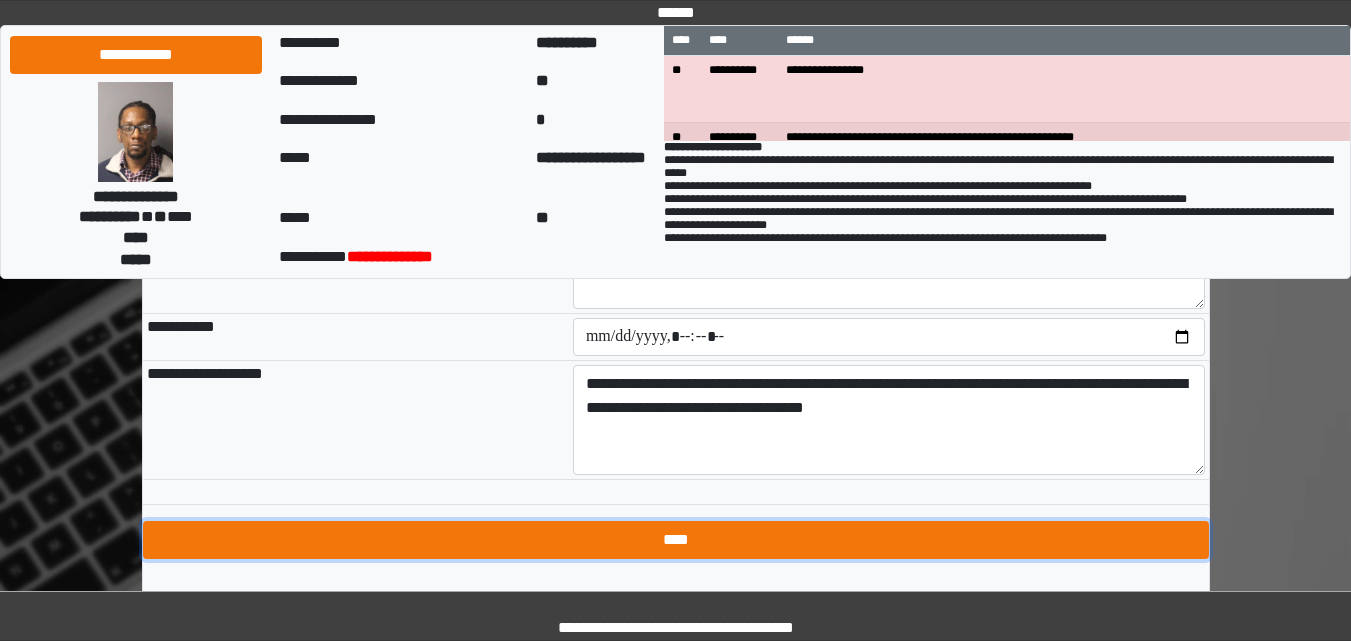 click on "****" at bounding box center [676, 540] 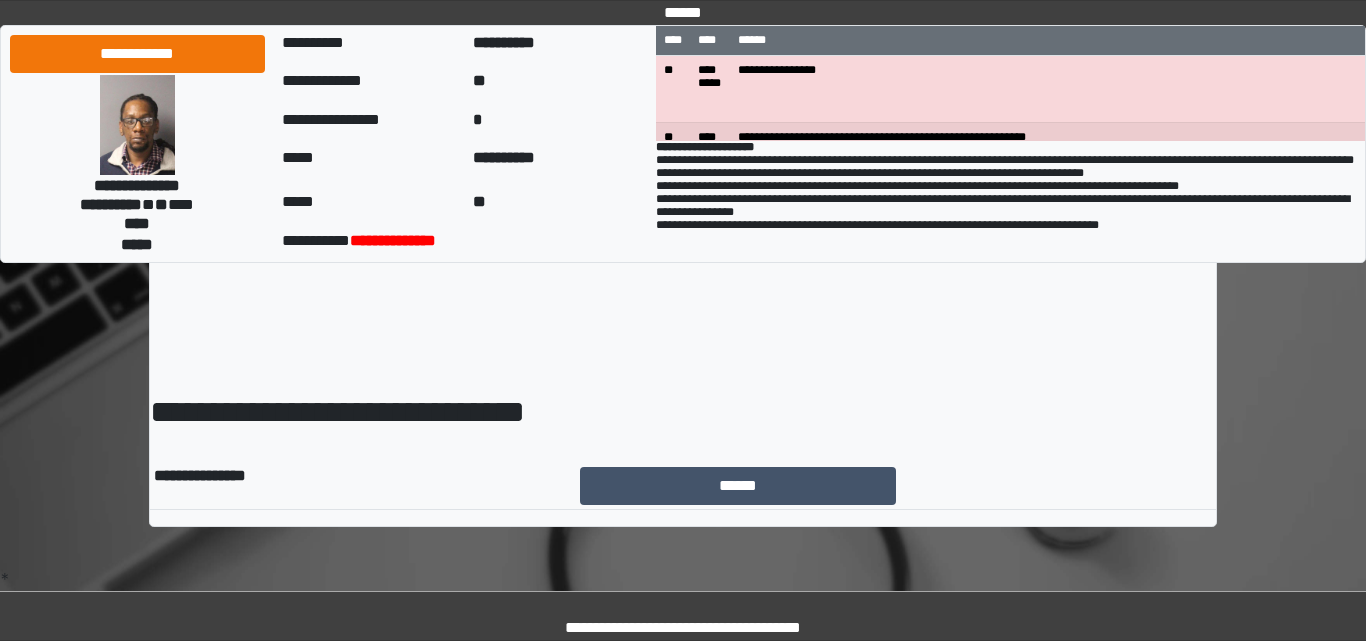 scroll, scrollTop: 0, scrollLeft: 0, axis: both 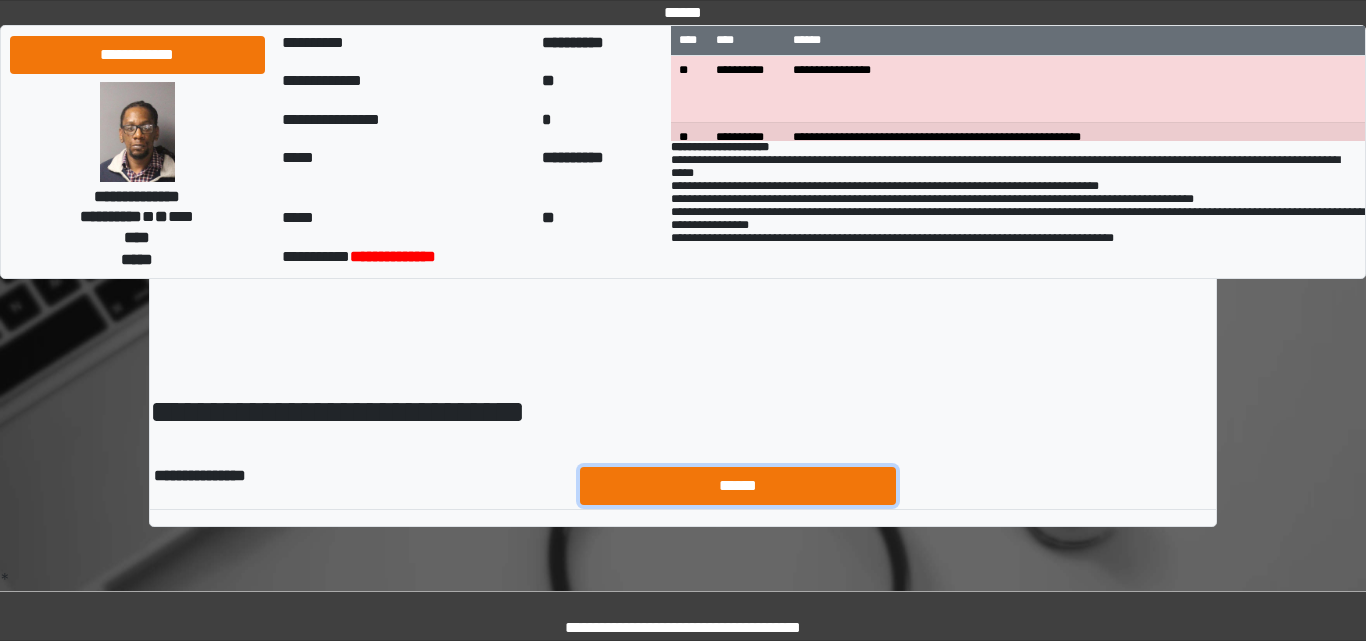 click on "******" at bounding box center (738, 486) 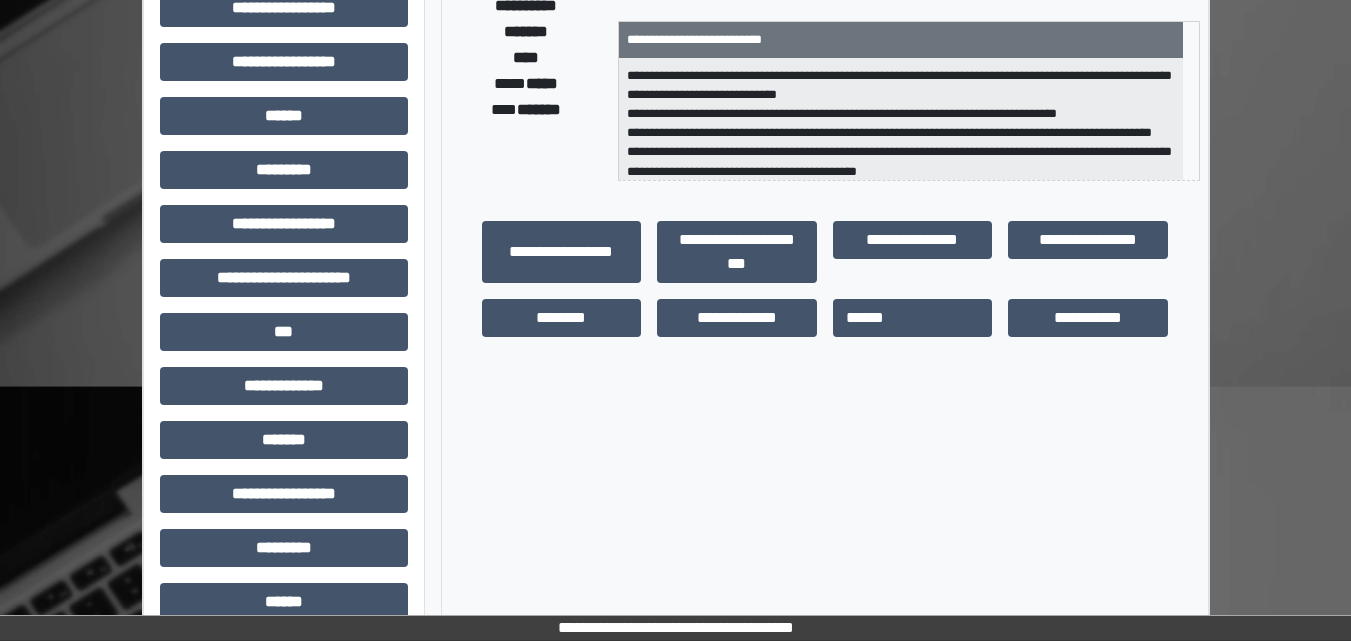 scroll, scrollTop: 400, scrollLeft: 0, axis: vertical 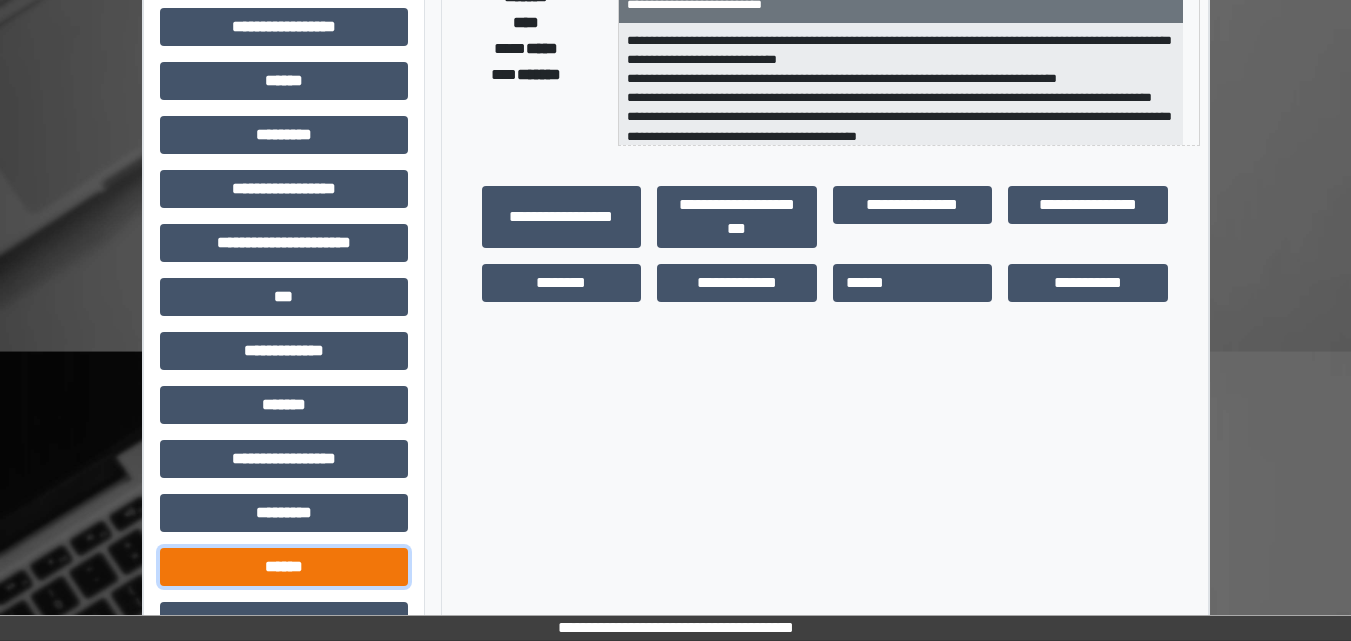 click on "******" at bounding box center (284, 567) 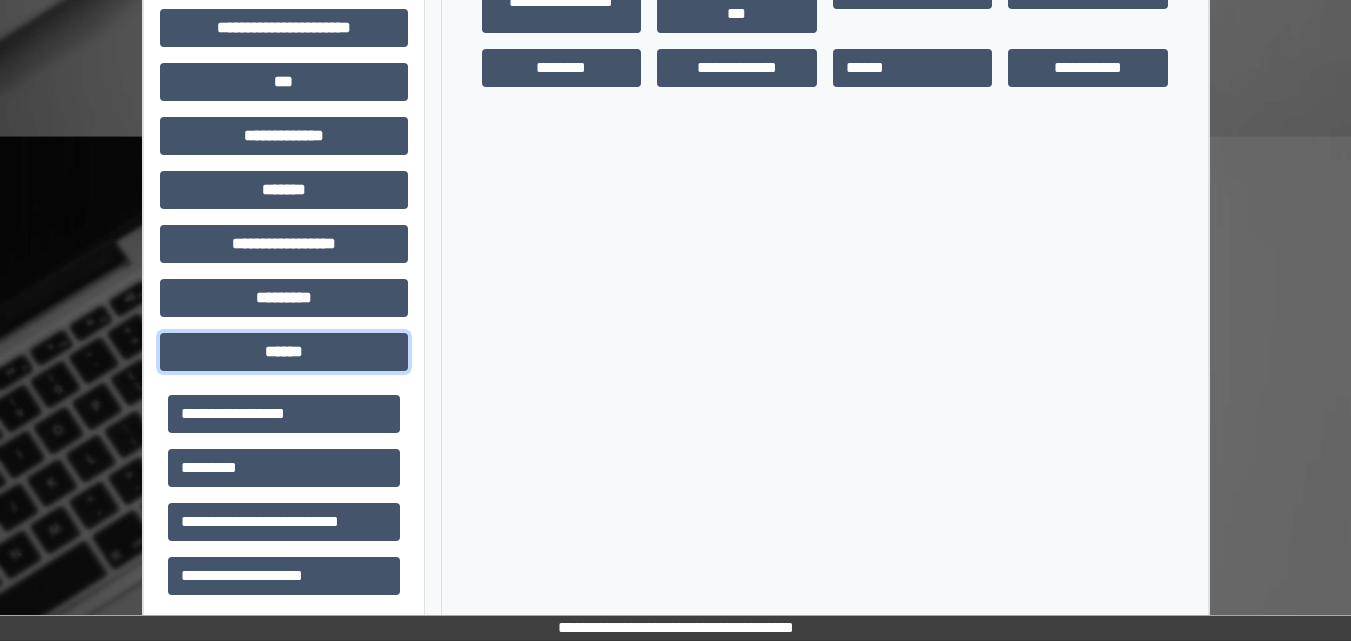 scroll, scrollTop: 700, scrollLeft: 0, axis: vertical 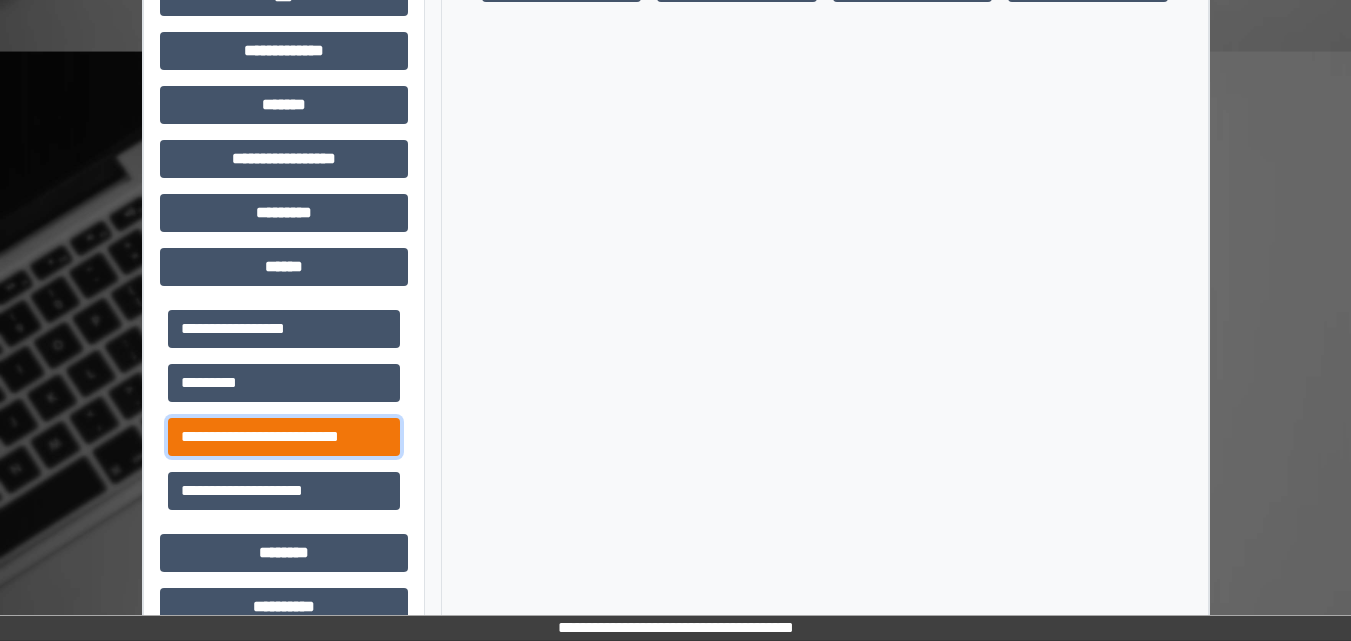 click on "**********" at bounding box center [284, 437] 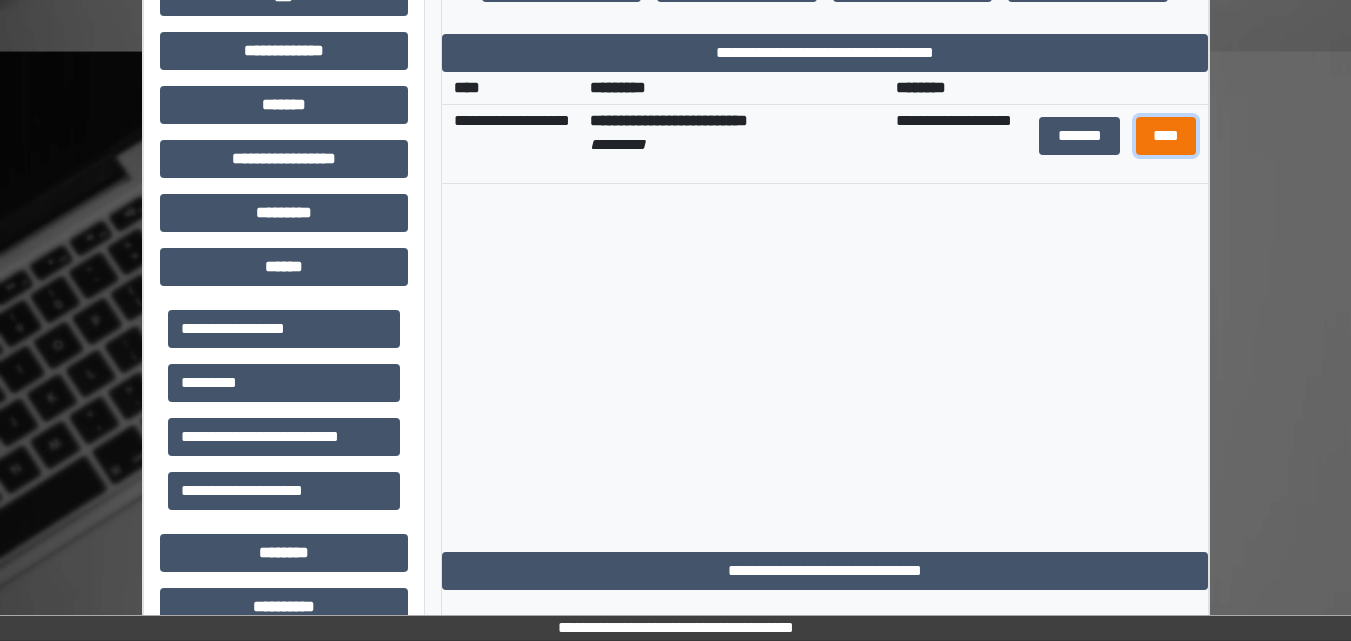 click on "****" at bounding box center (1166, 136) 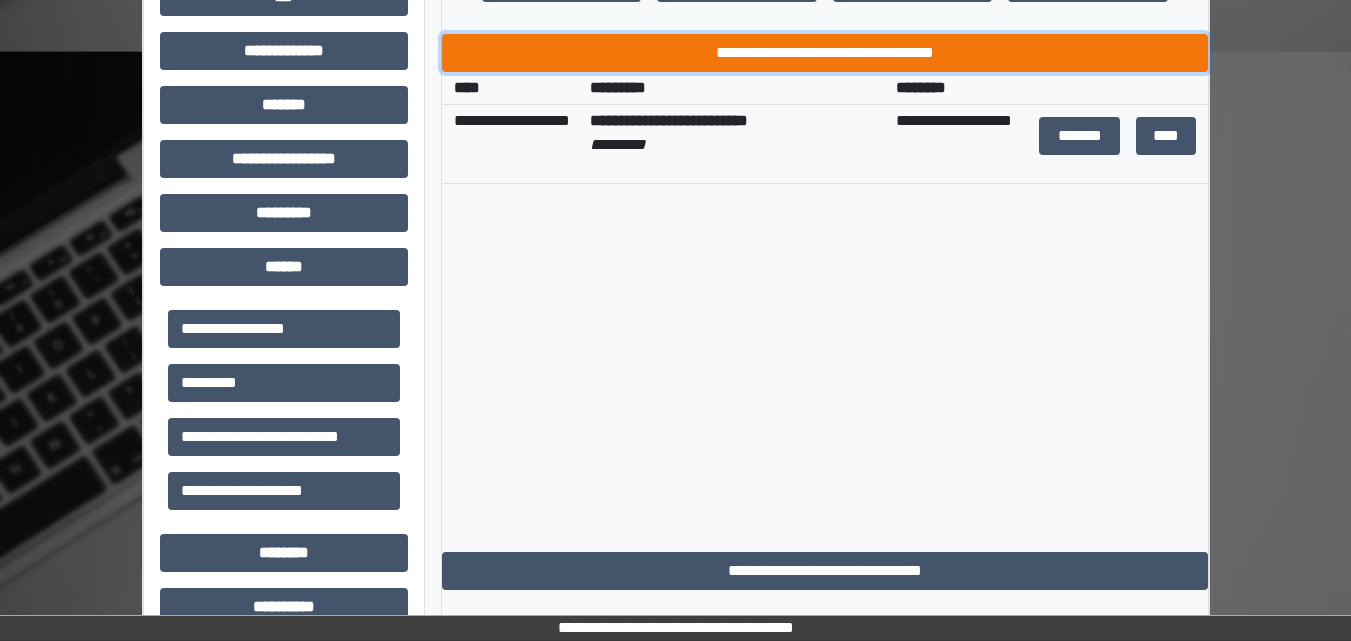 click on "**********" at bounding box center [825, 53] 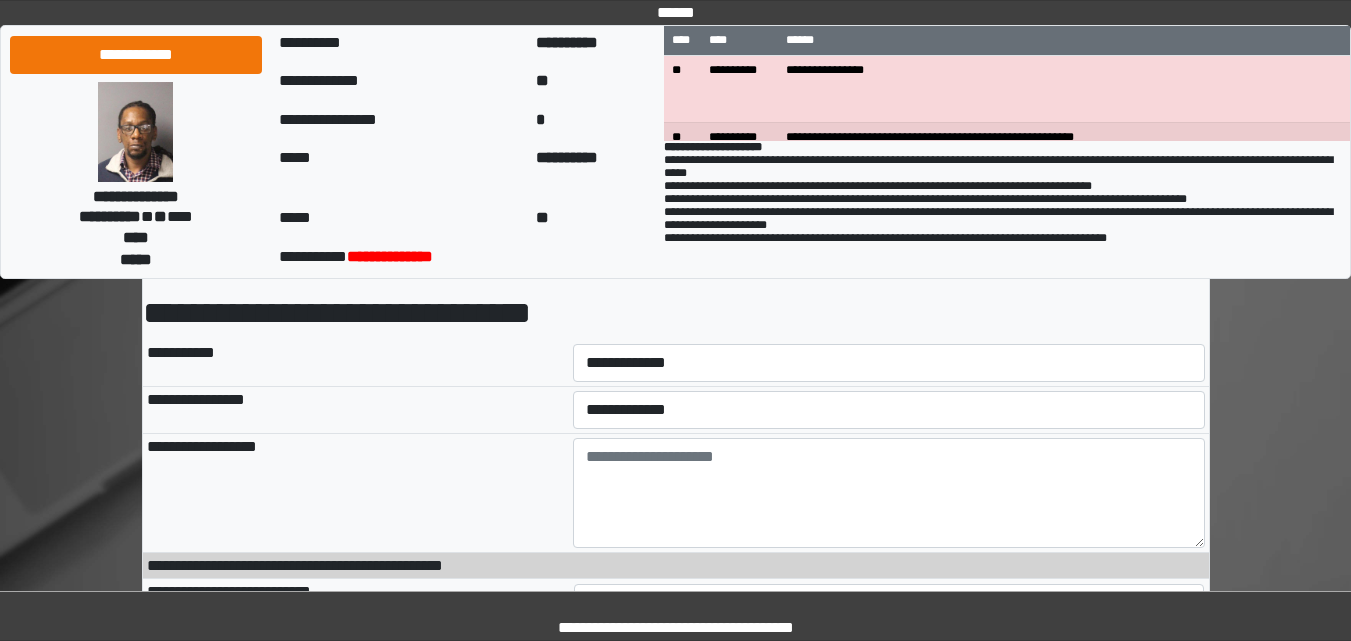scroll, scrollTop: 100, scrollLeft: 0, axis: vertical 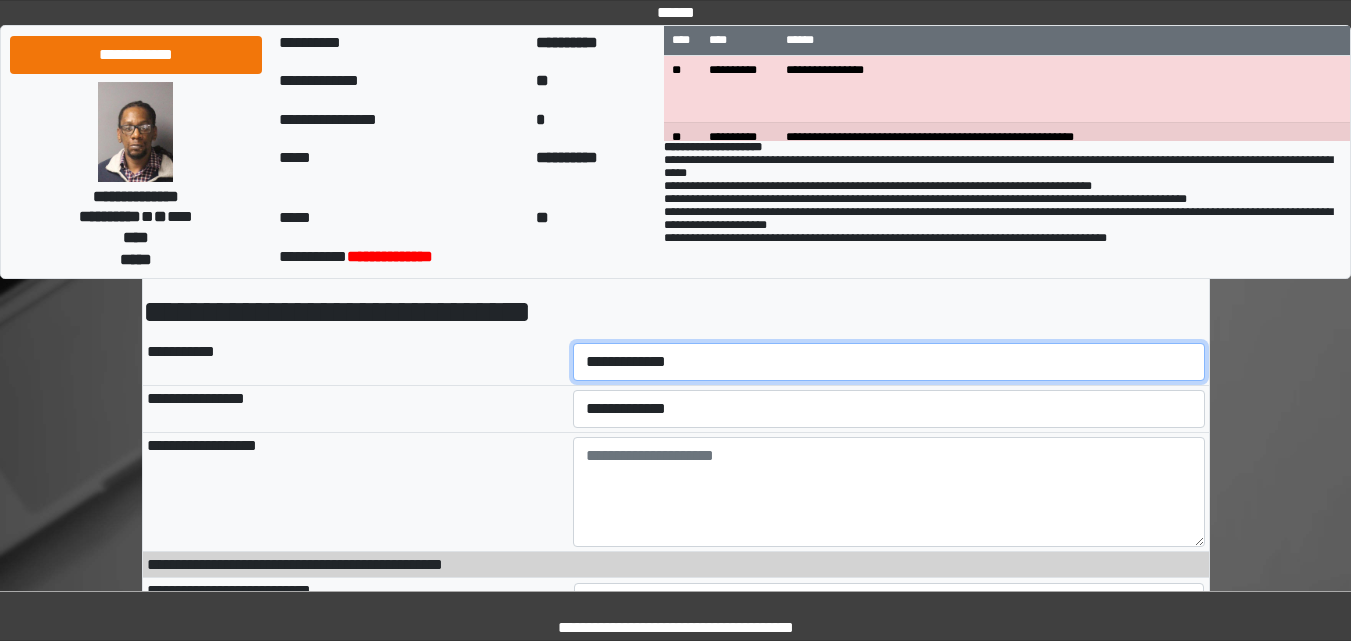 click on "**********" at bounding box center (889, 362) 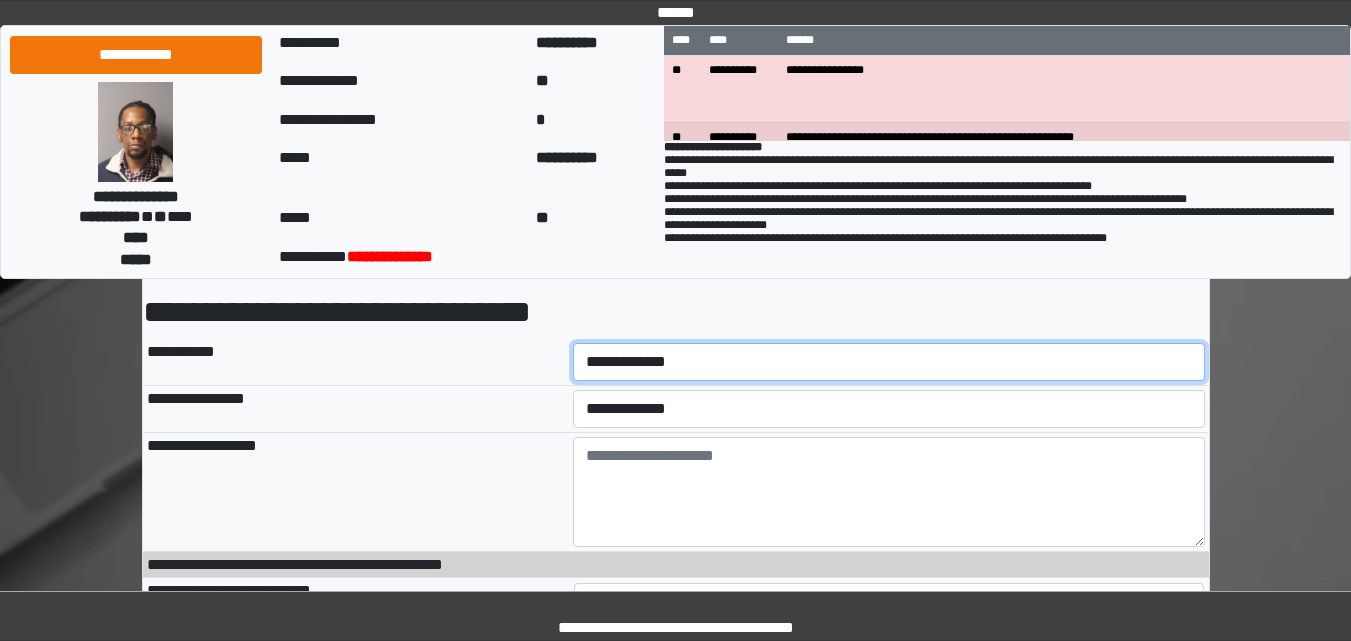 select on "****" 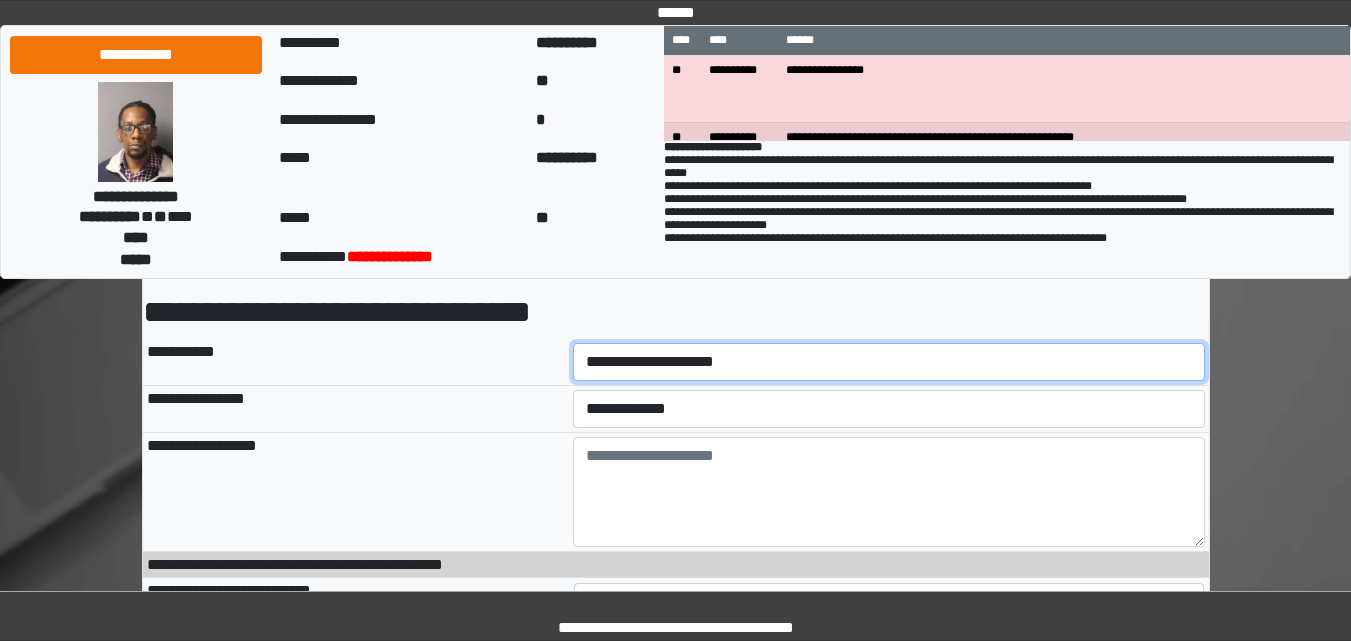 click on "**********" at bounding box center [889, 362] 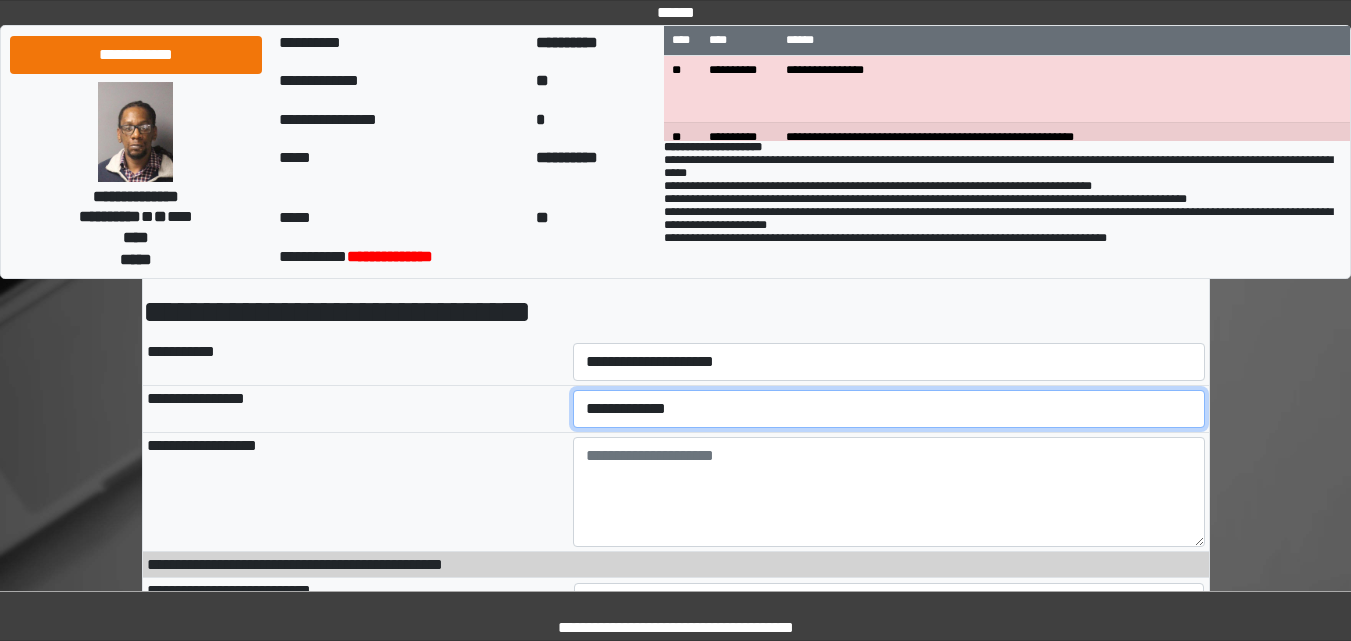click on "**********" at bounding box center (889, 409) 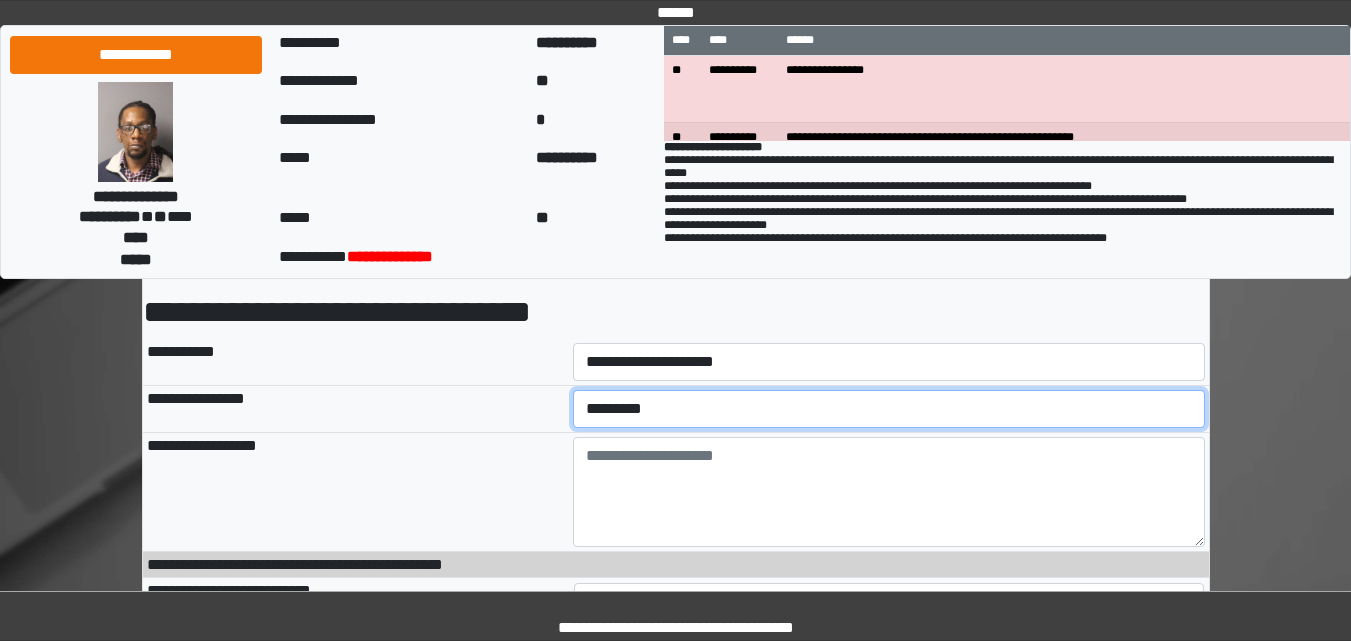 click on "**********" at bounding box center (889, 409) 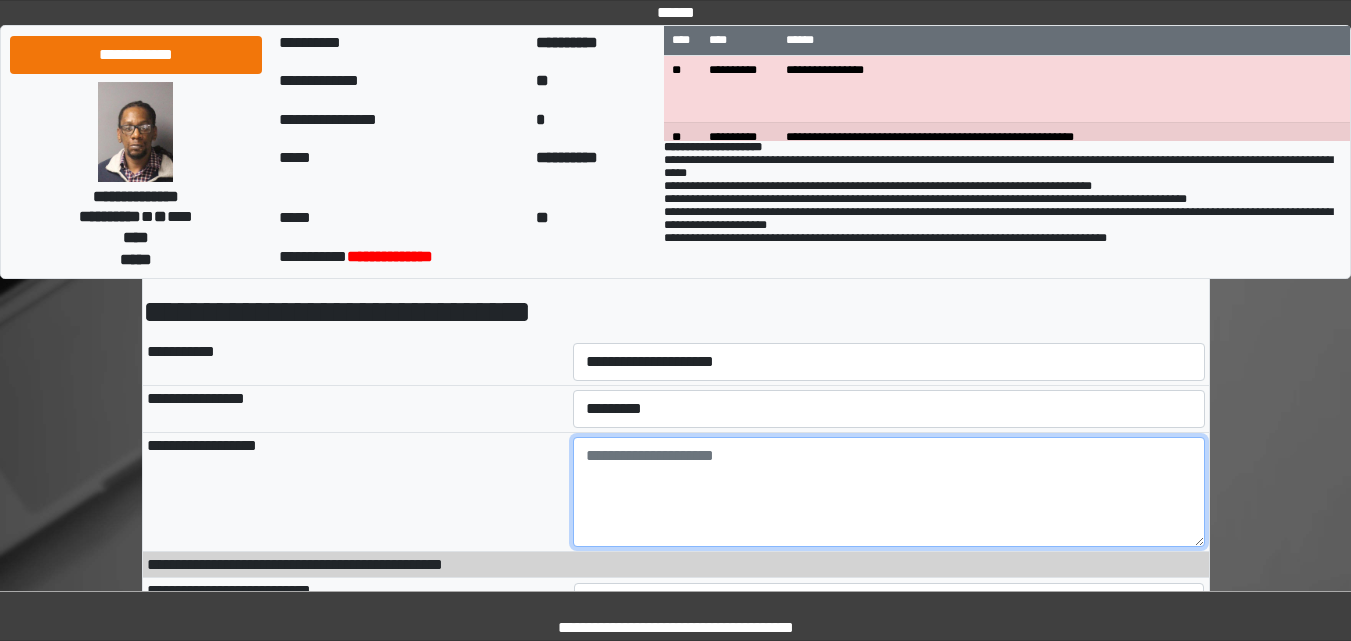 click at bounding box center [889, 492] 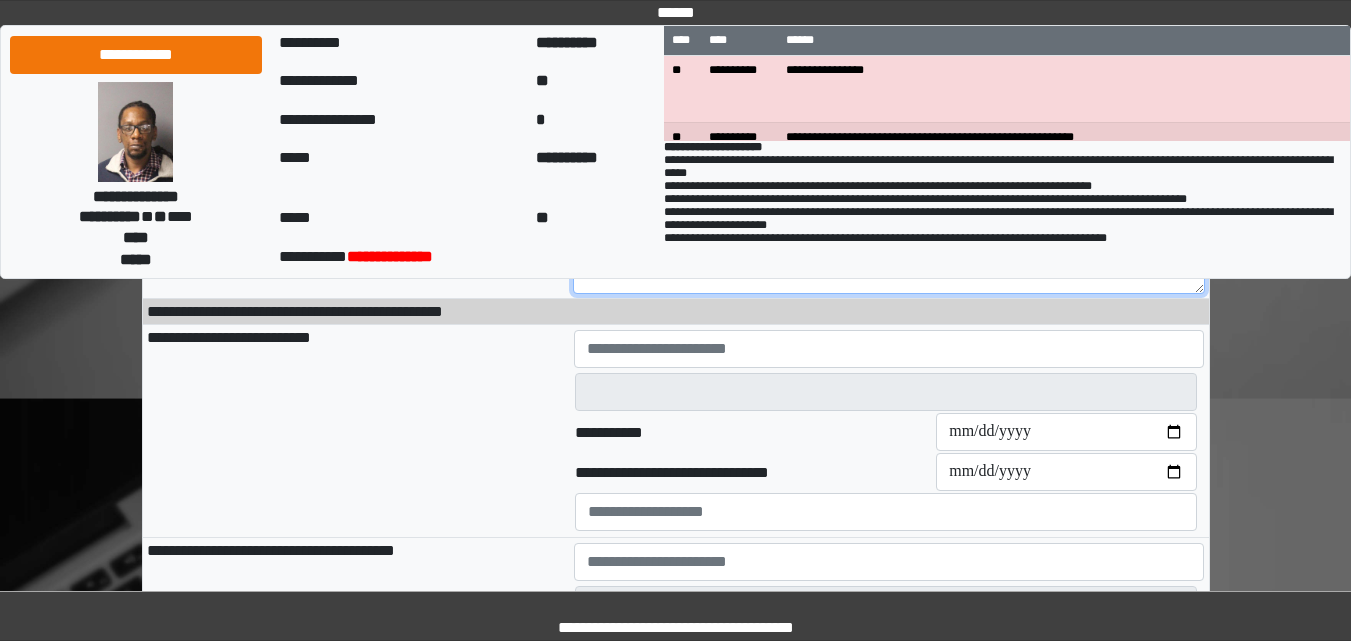 scroll, scrollTop: 400, scrollLeft: 0, axis: vertical 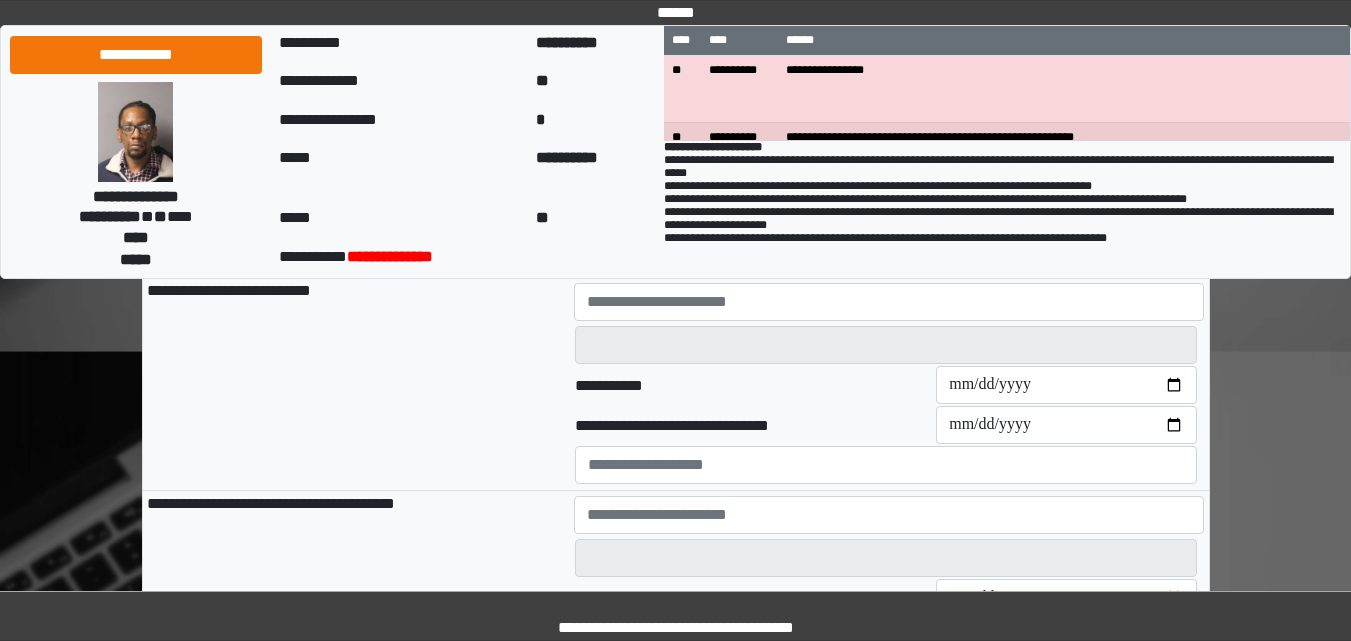 type on "**********" 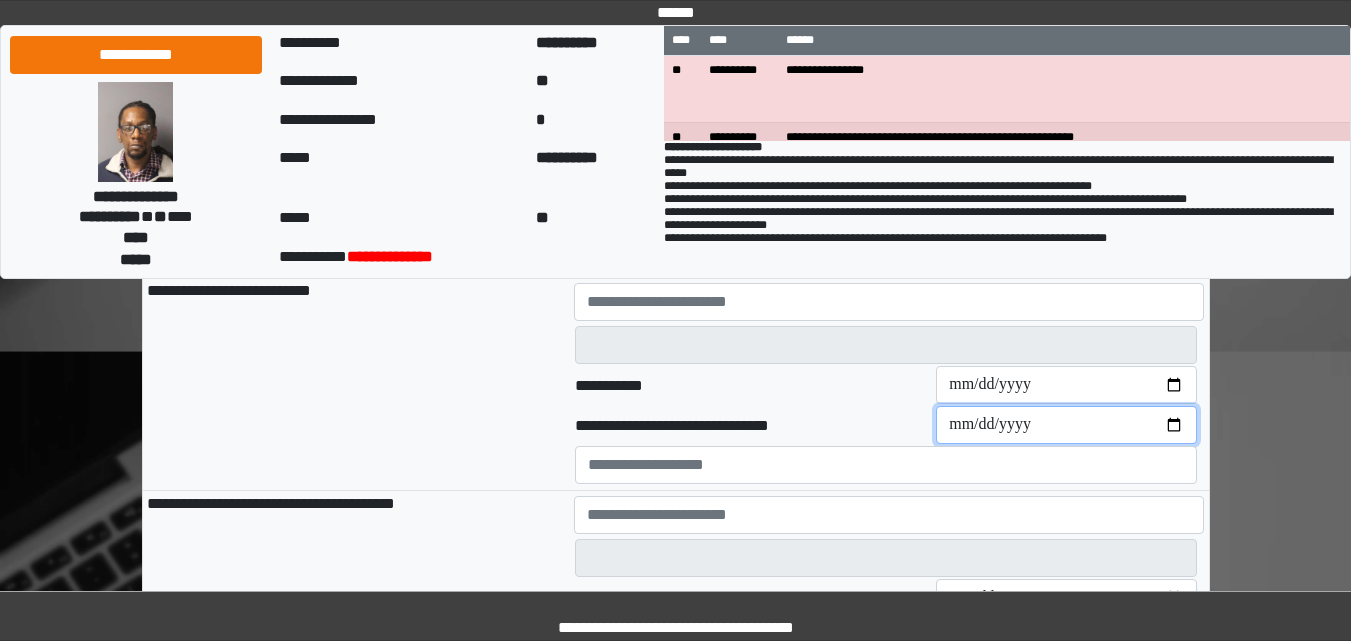 click on "**********" at bounding box center [1066, 425] 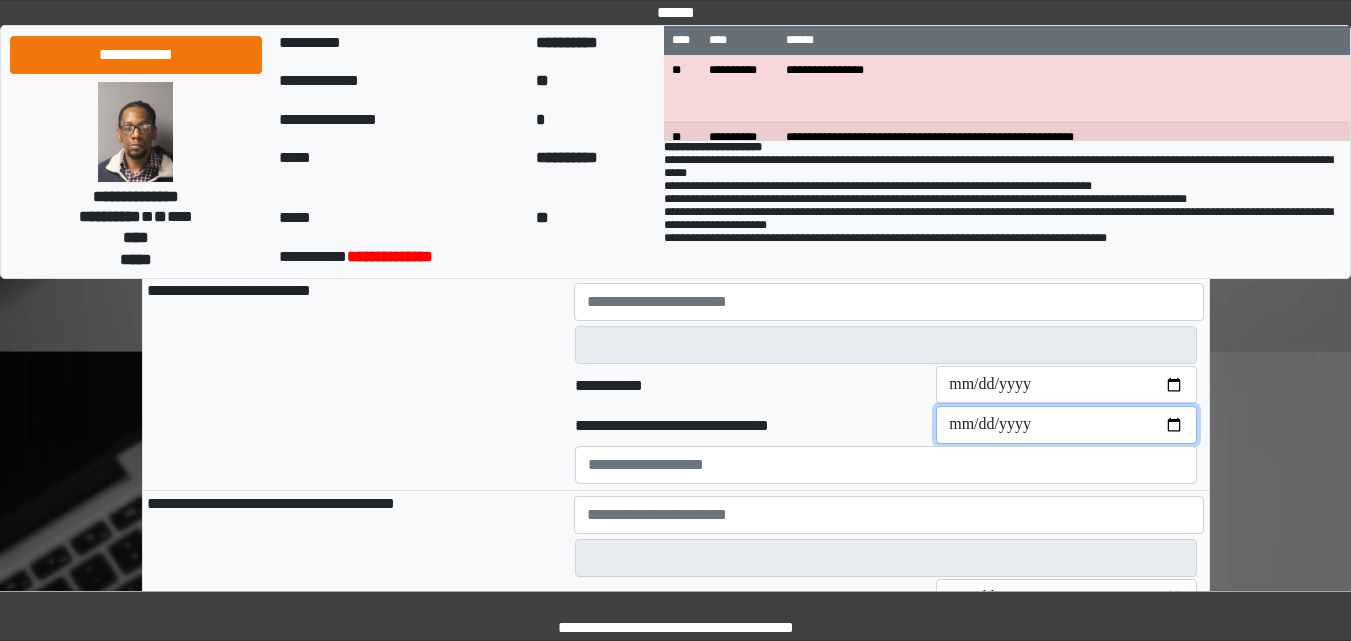 type on "**********" 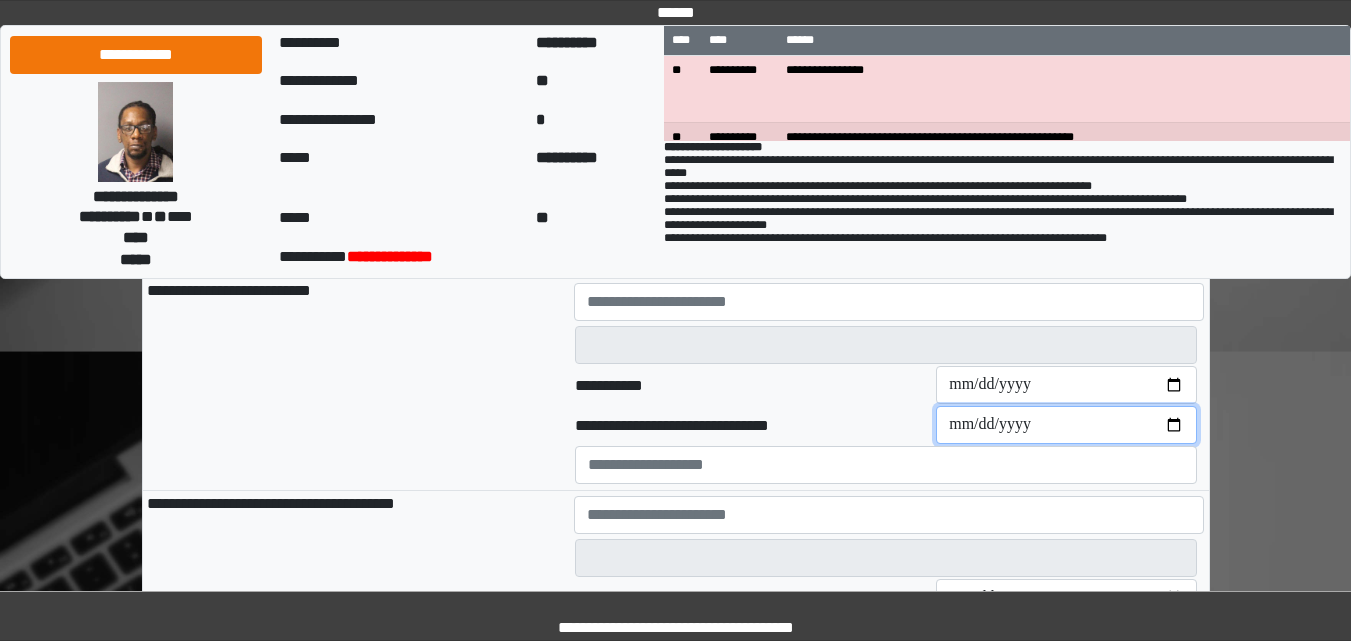 click on "**********" at bounding box center (1066, 425) 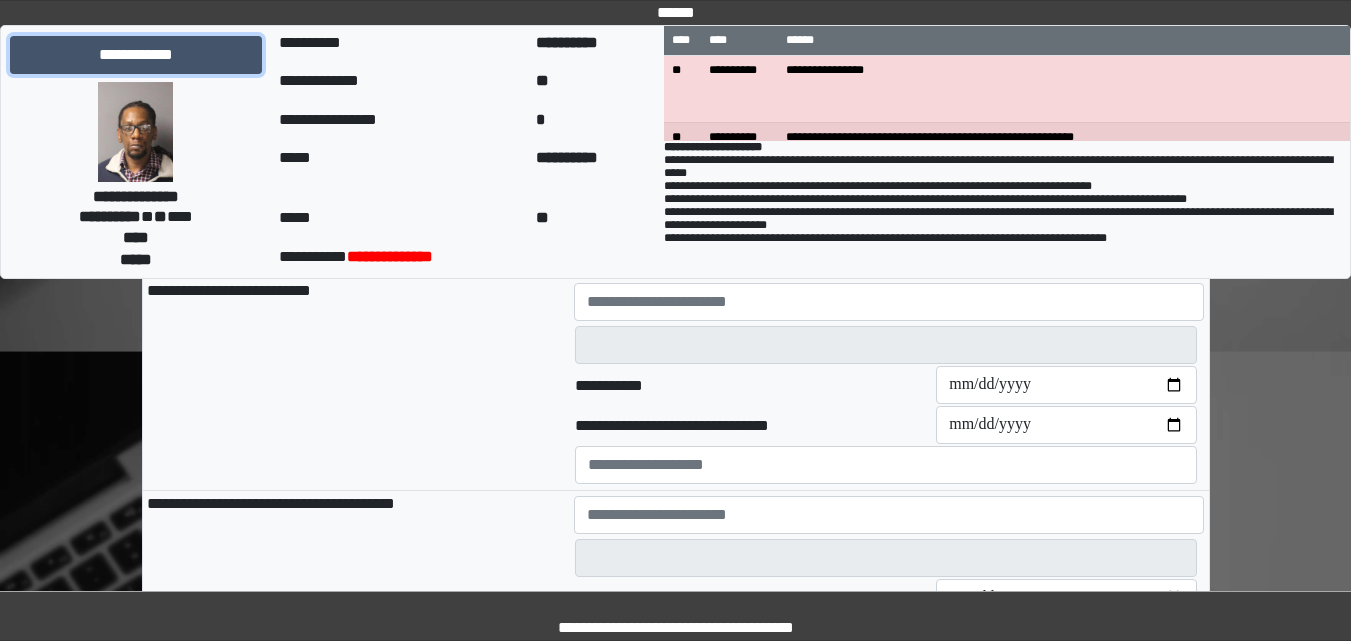 click on "**********" at bounding box center [136, 55] 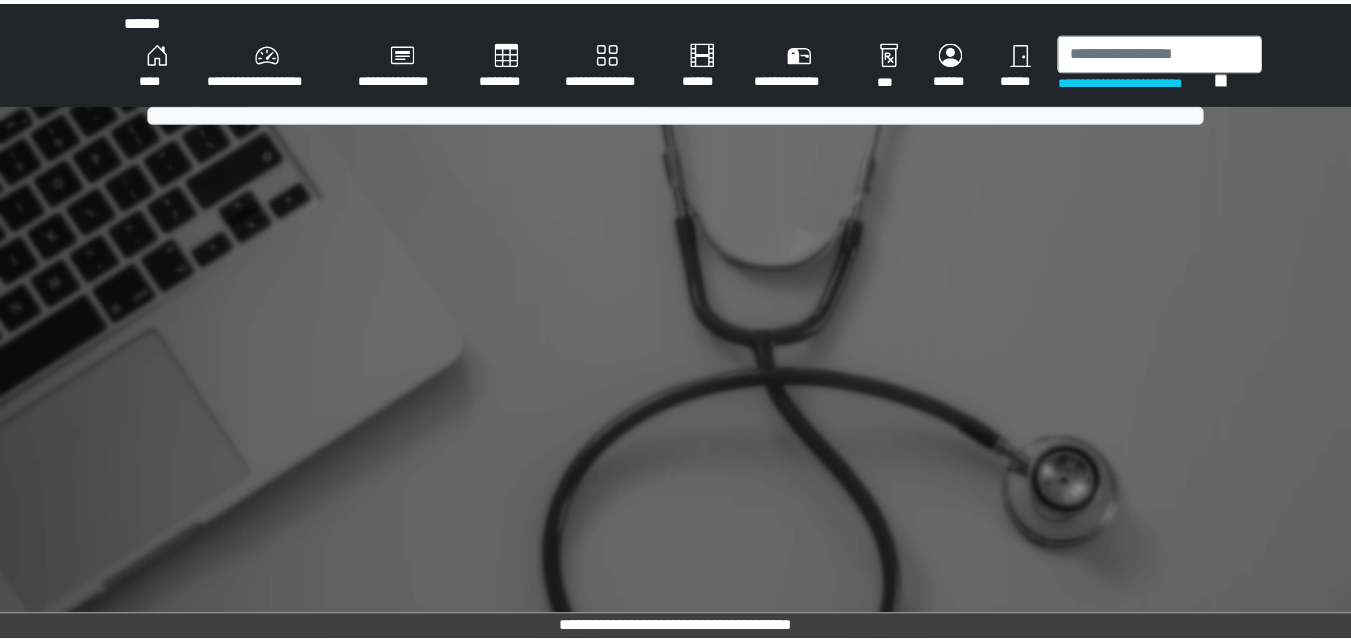 scroll, scrollTop: 0, scrollLeft: 0, axis: both 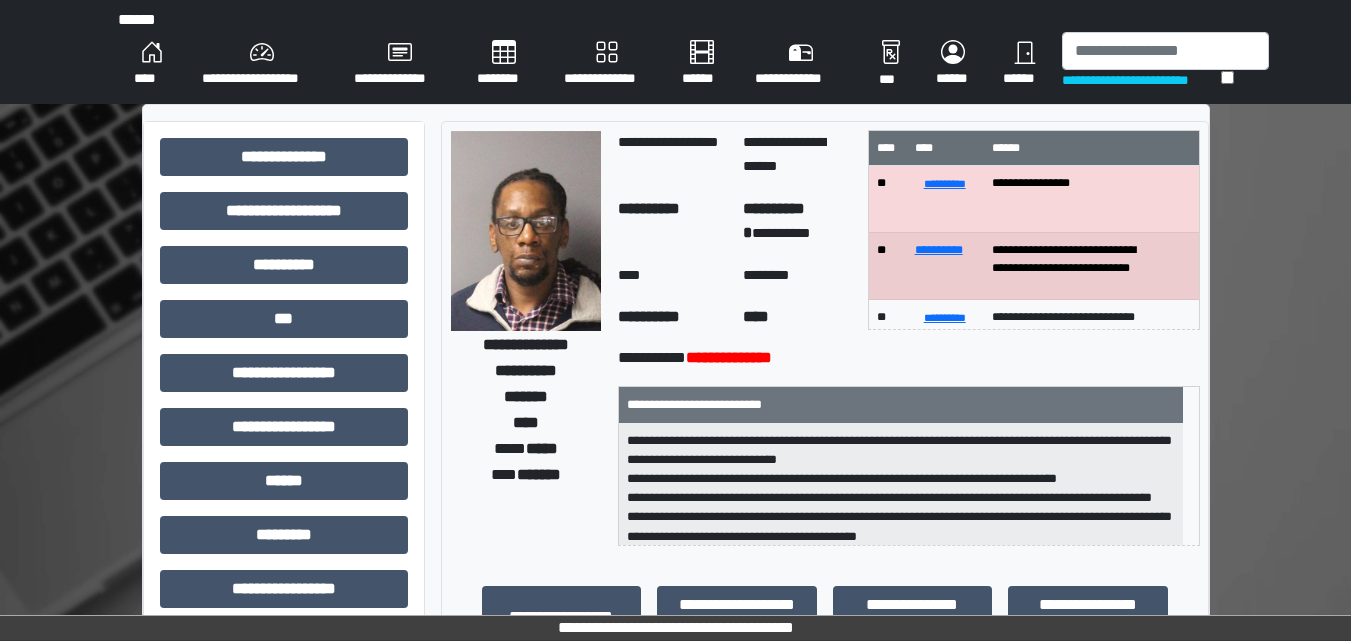 click on "**********" at bounding box center [607, 64] 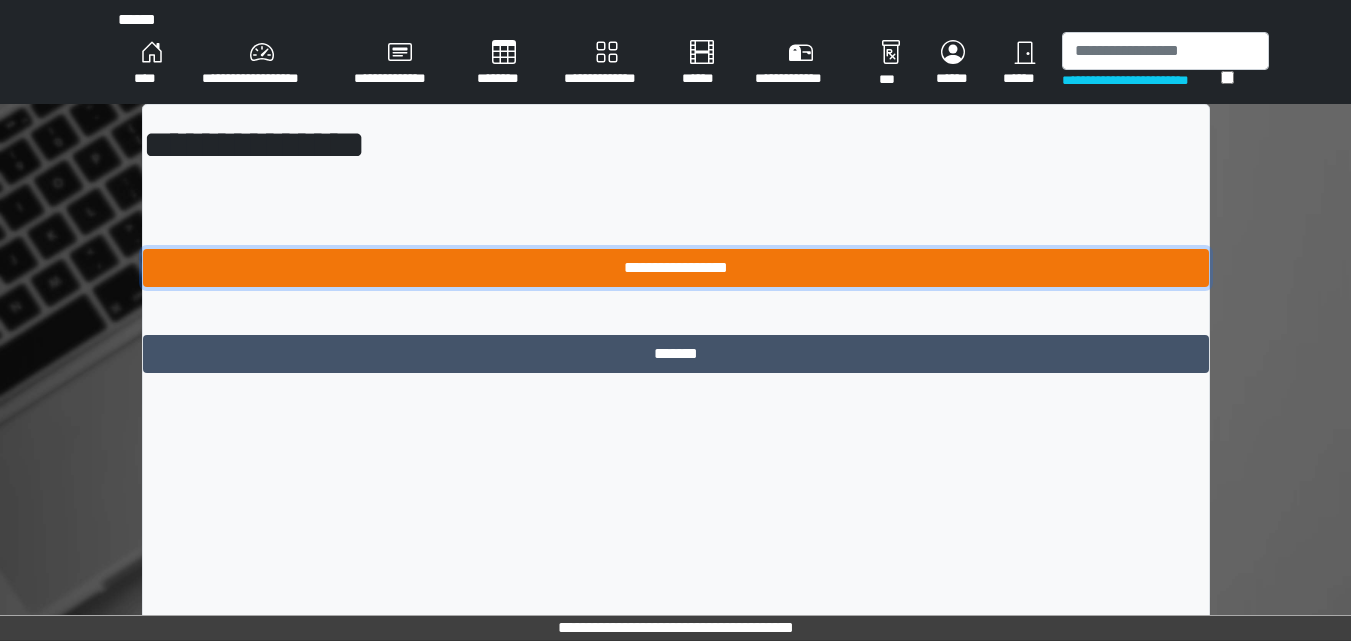 click on "**********" at bounding box center [676, 268] 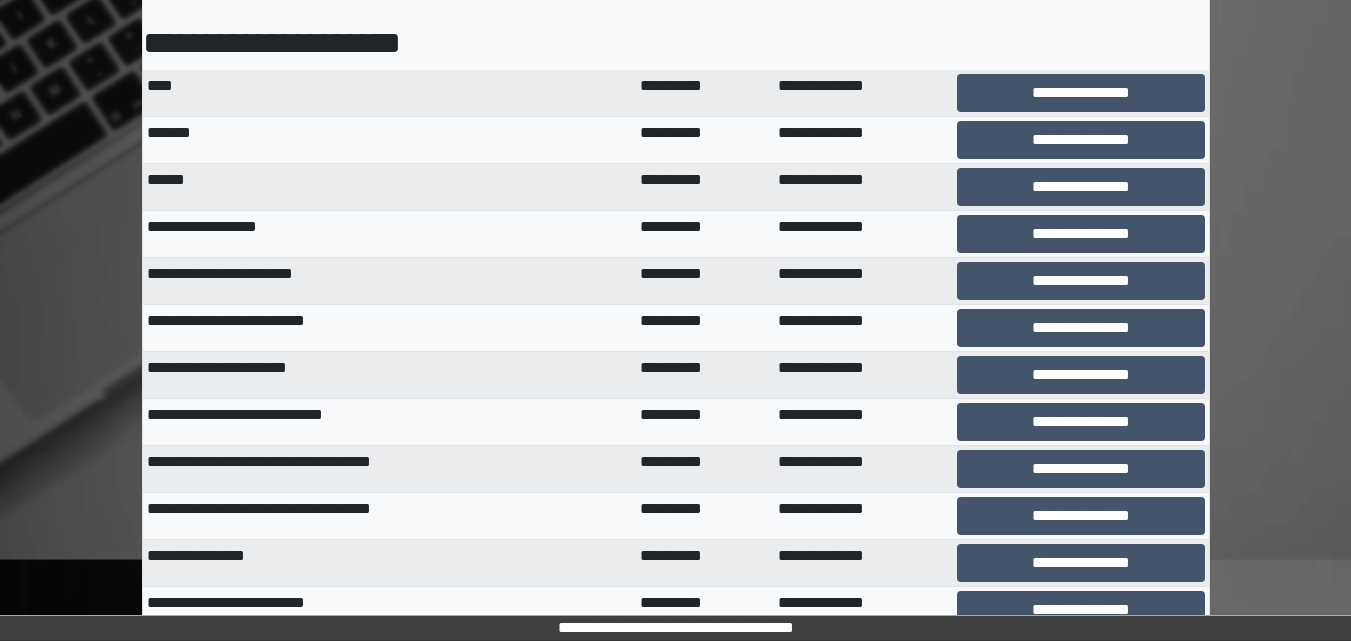 scroll, scrollTop: 200, scrollLeft: 0, axis: vertical 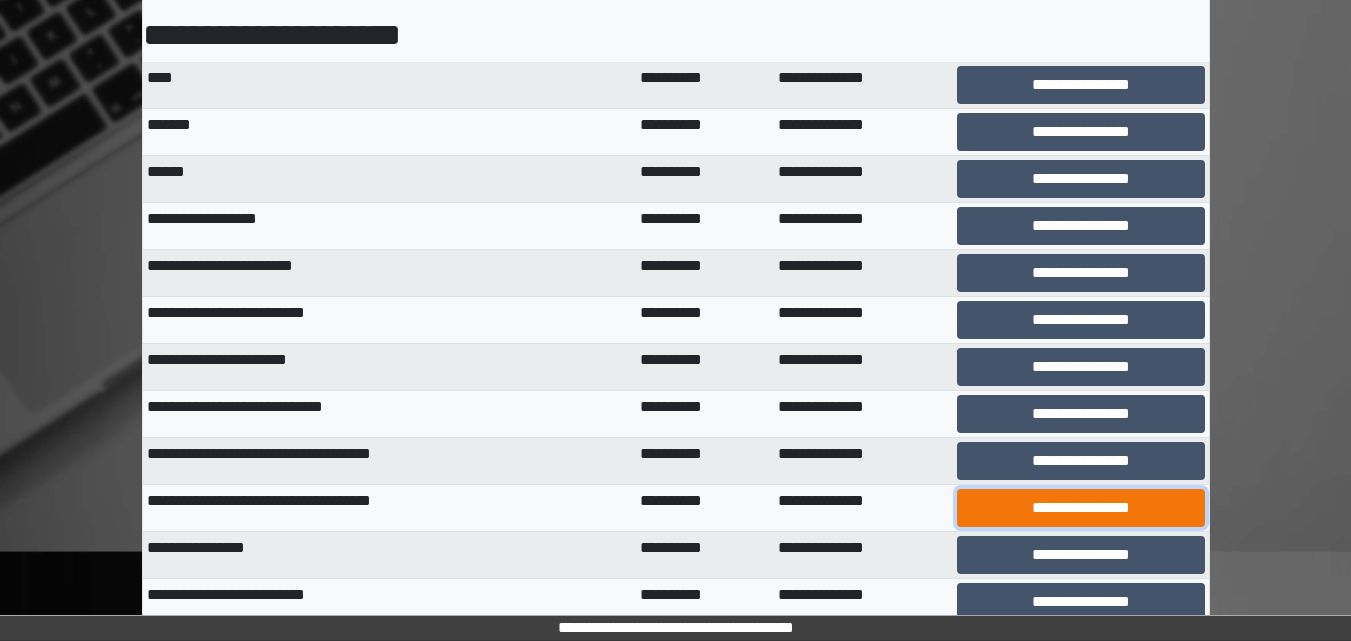 click on "**********" at bounding box center [1080, 508] 